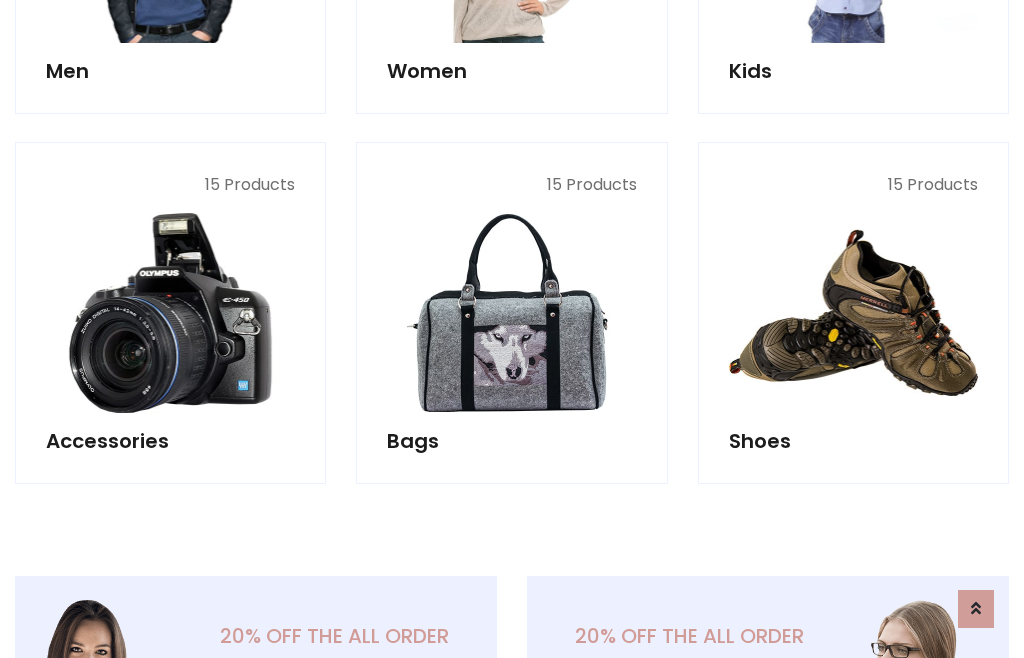 scroll, scrollTop: 853, scrollLeft: 0, axis: vertical 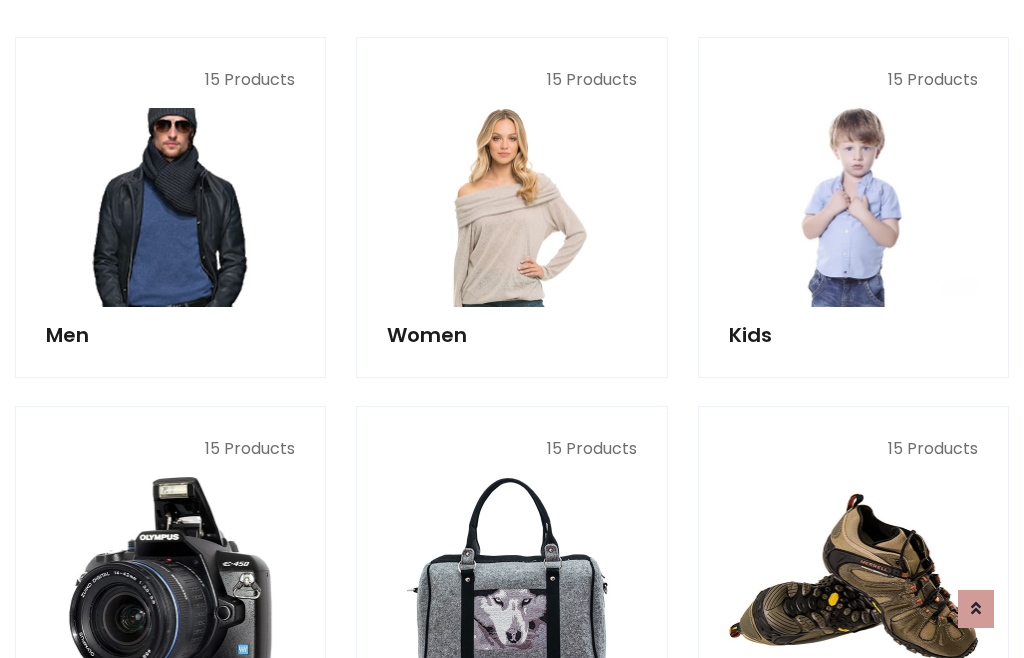 click at bounding box center (170, 207) 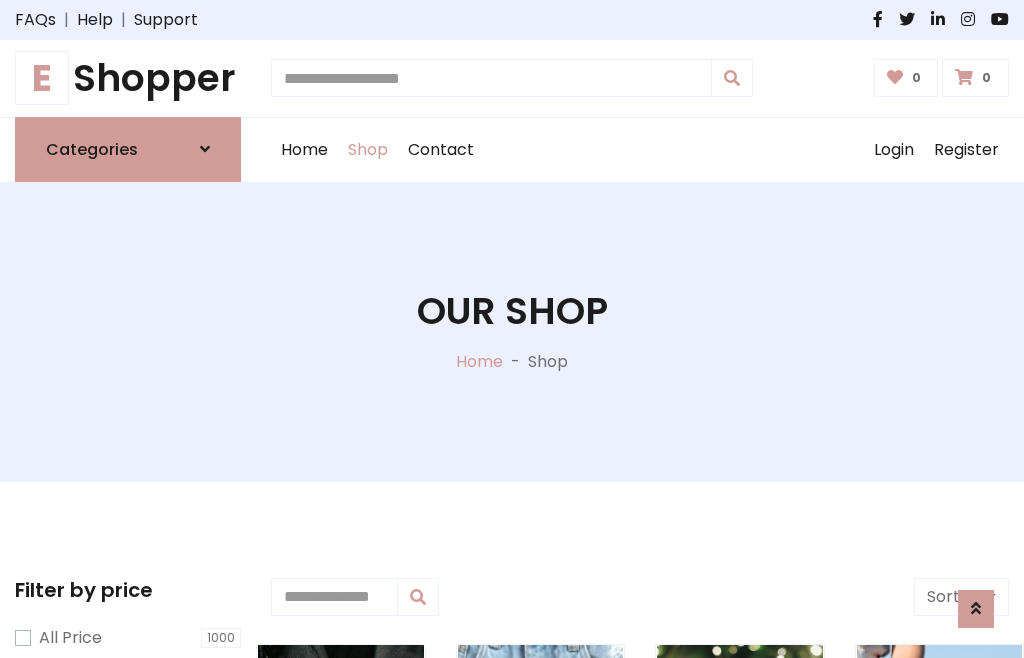 scroll, scrollTop: 807, scrollLeft: 0, axis: vertical 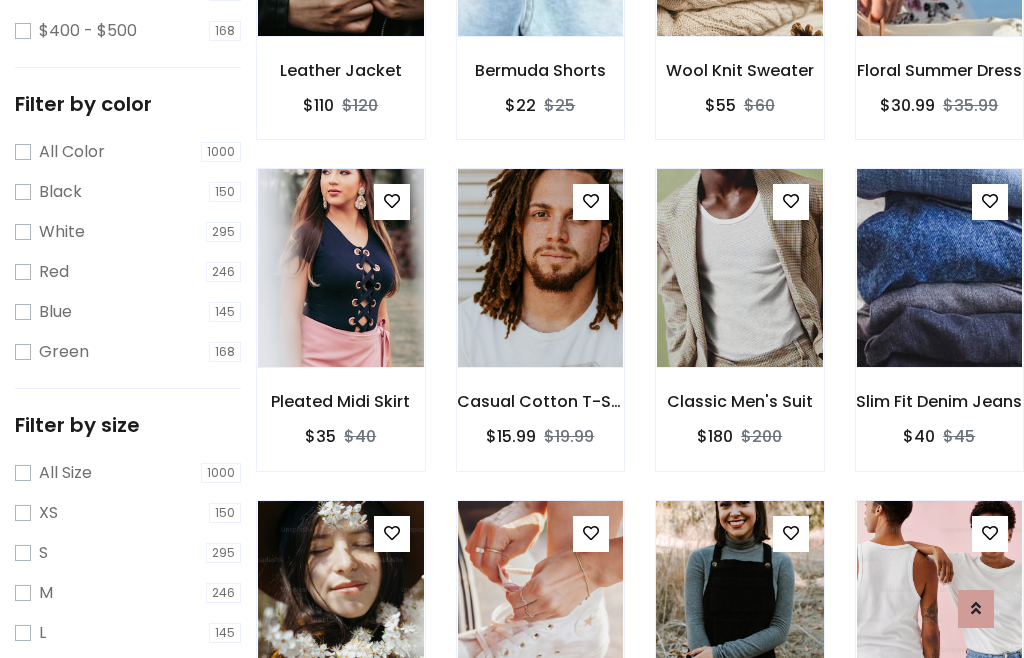 click at bounding box center (739, 600) 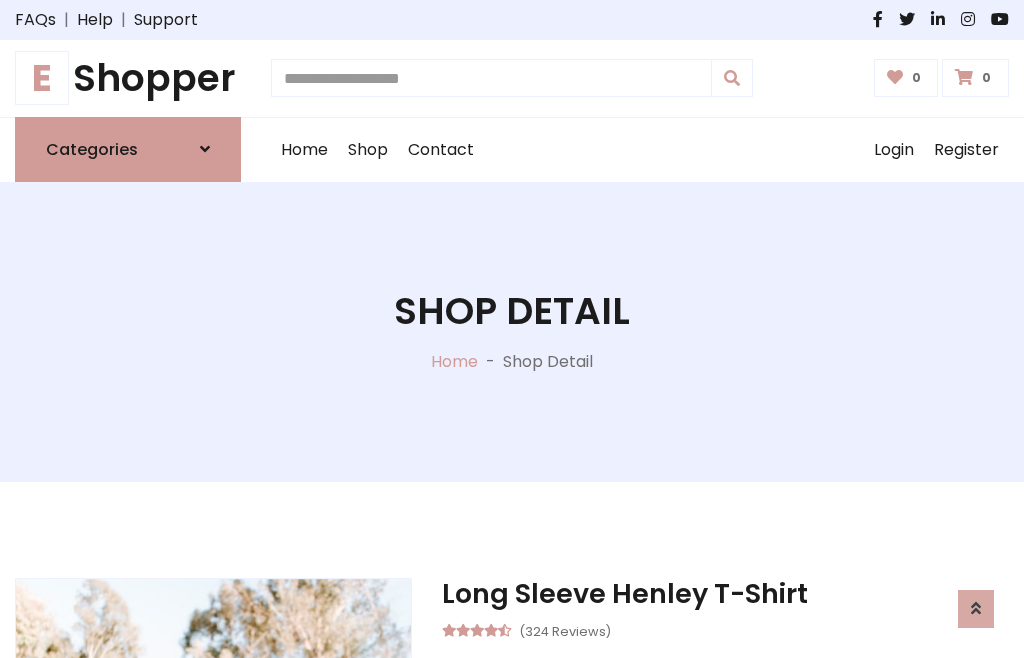 scroll, scrollTop: 128, scrollLeft: 0, axis: vertical 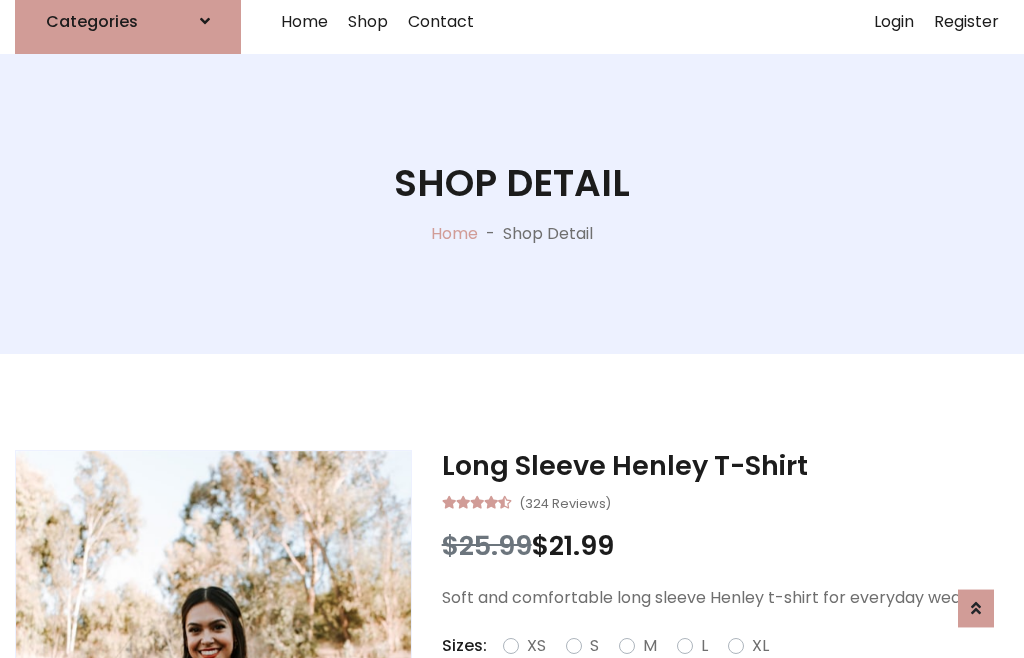 click on "Red" at bounding box center (732, 670) 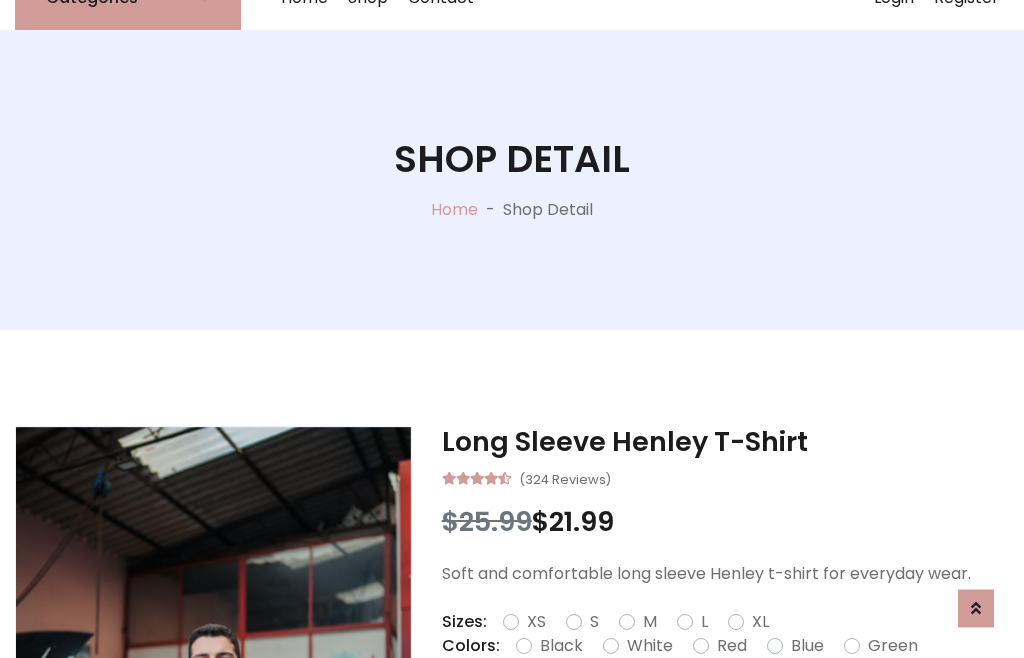 click on "Add To Cart" at bounding box center [663, 709] 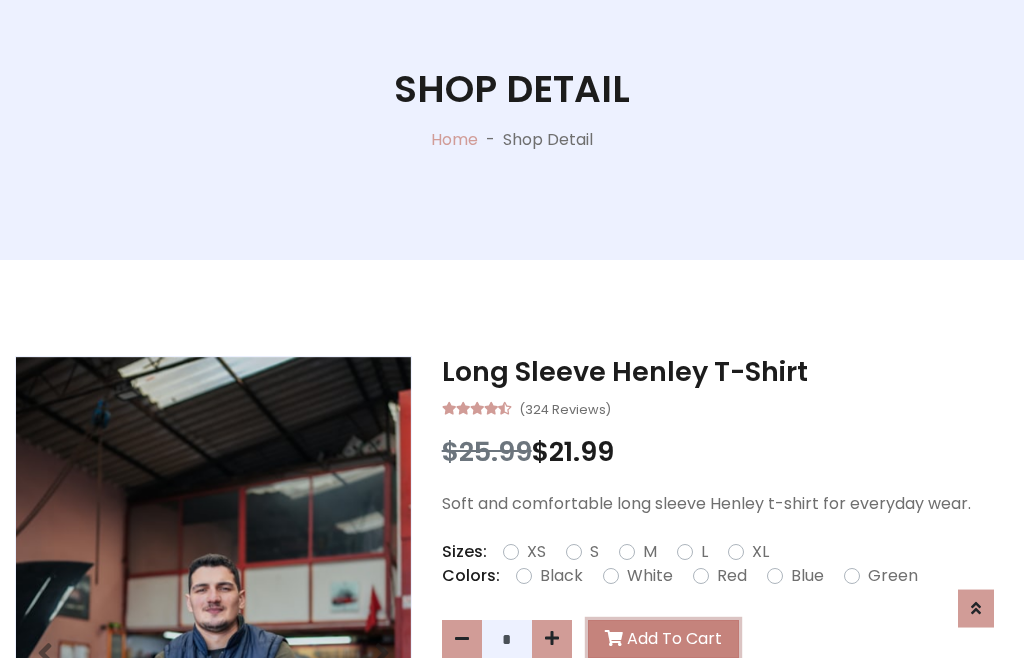 scroll, scrollTop: 0, scrollLeft: 0, axis: both 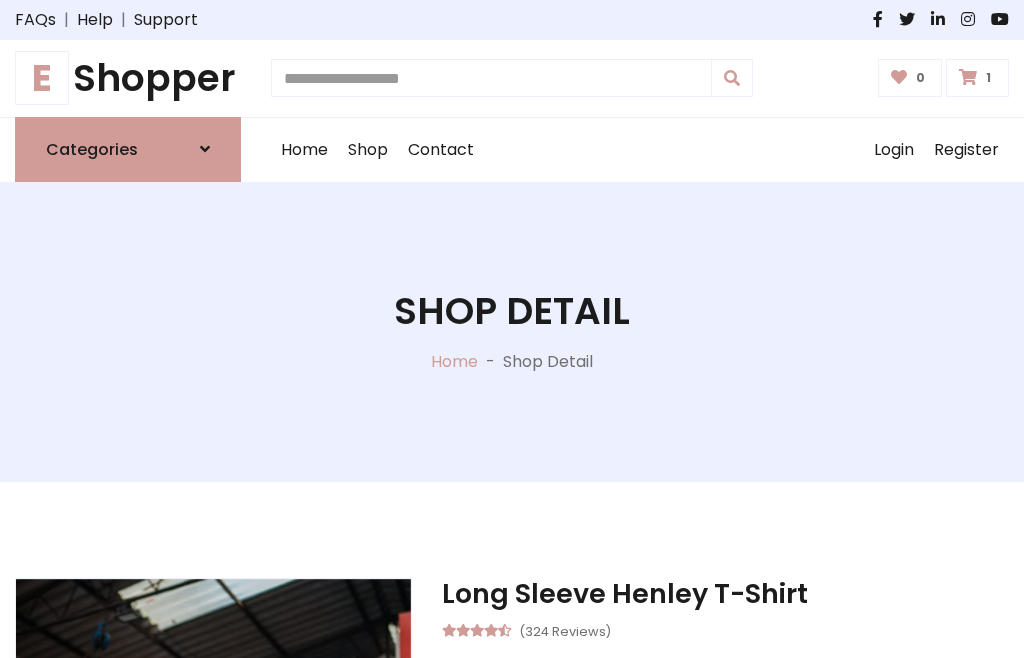 click at bounding box center [968, 77] 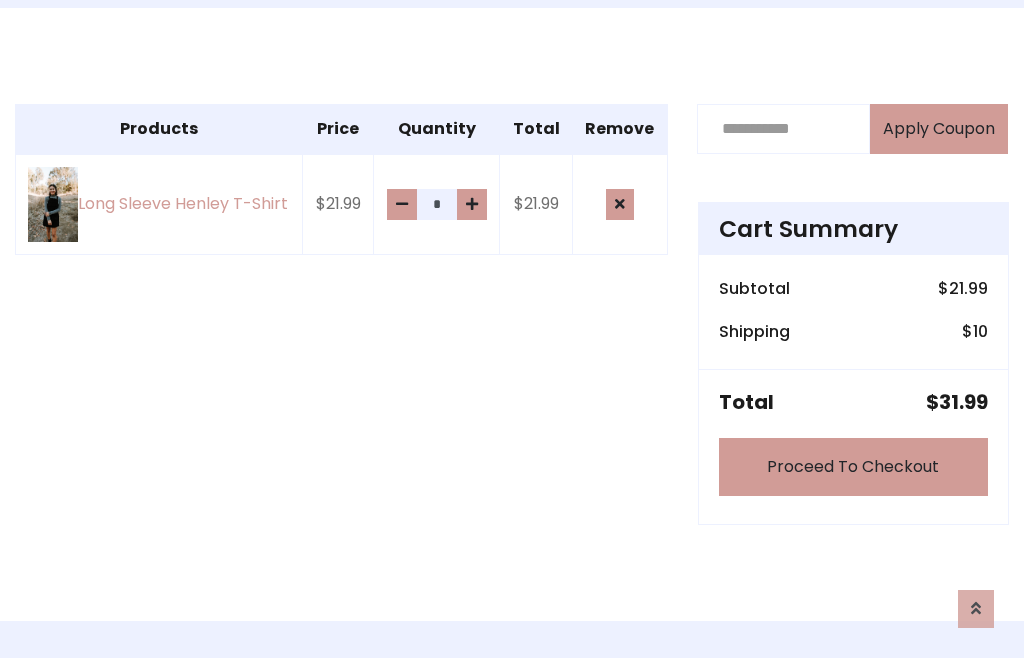 scroll, scrollTop: 474, scrollLeft: 0, axis: vertical 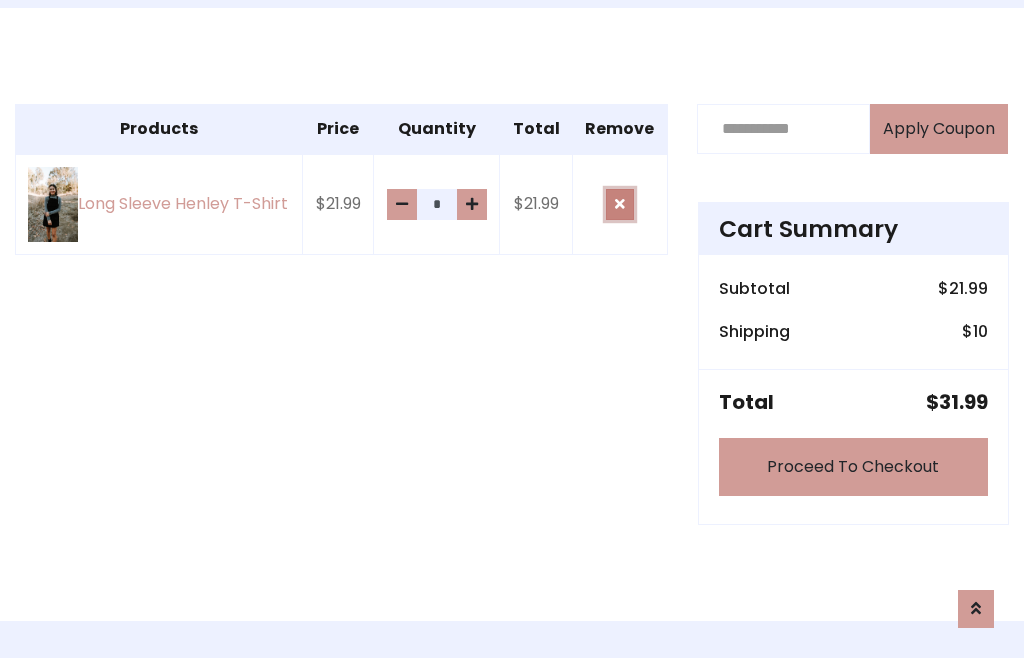click at bounding box center [620, 204] 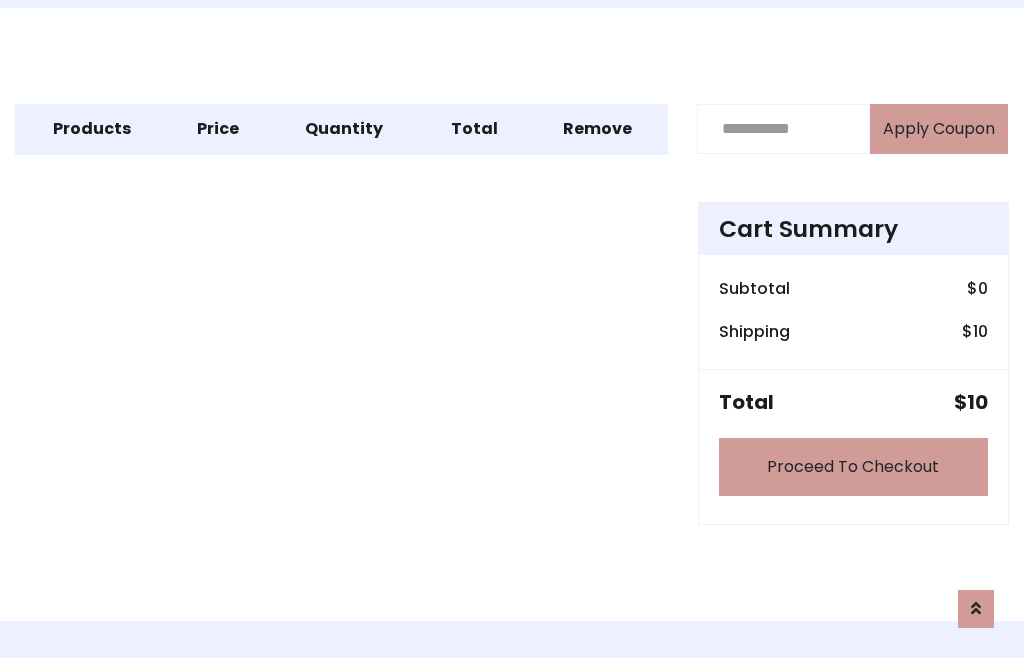 scroll, scrollTop: 247, scrollLeft: 0, axis: vertical 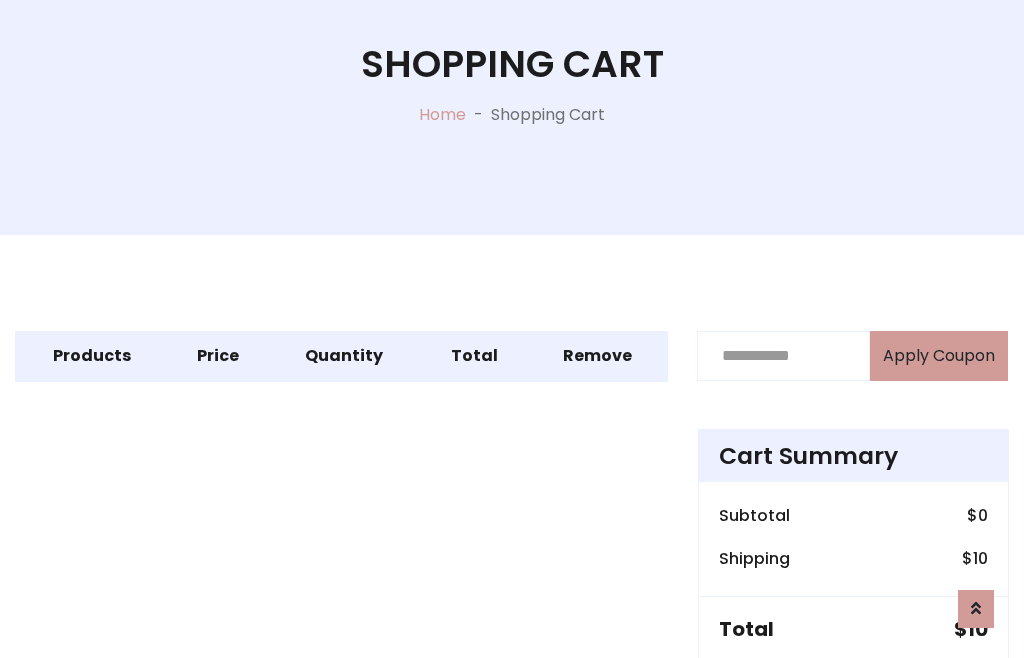 click on "Proceed To Checkout" at bounding box center (853, 694) 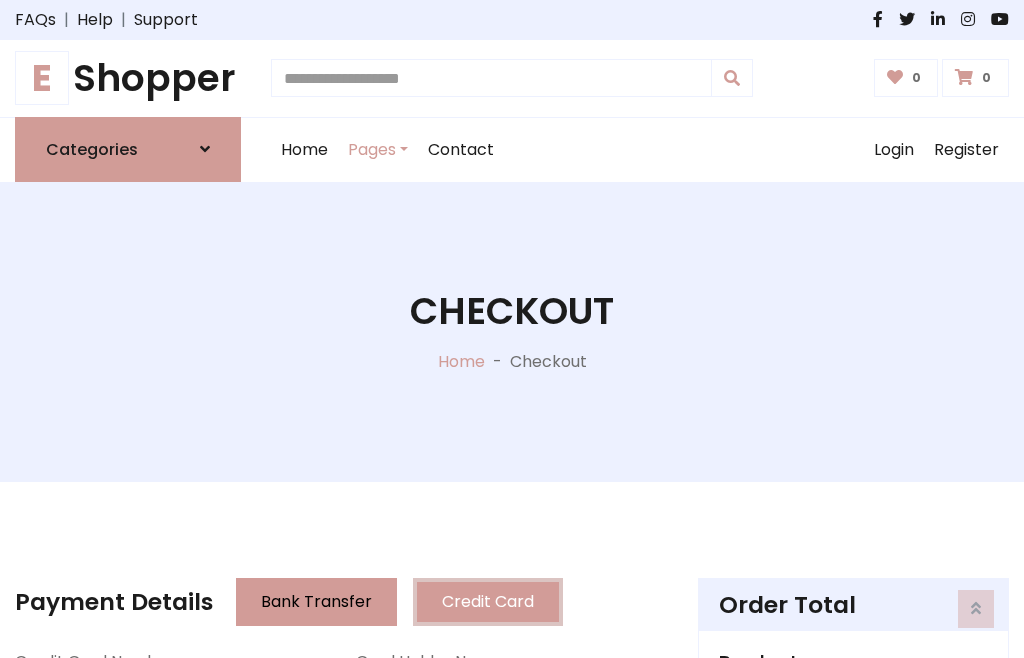 scroll, scrollTop: 137, scrollLeft: 0, axis: vertical 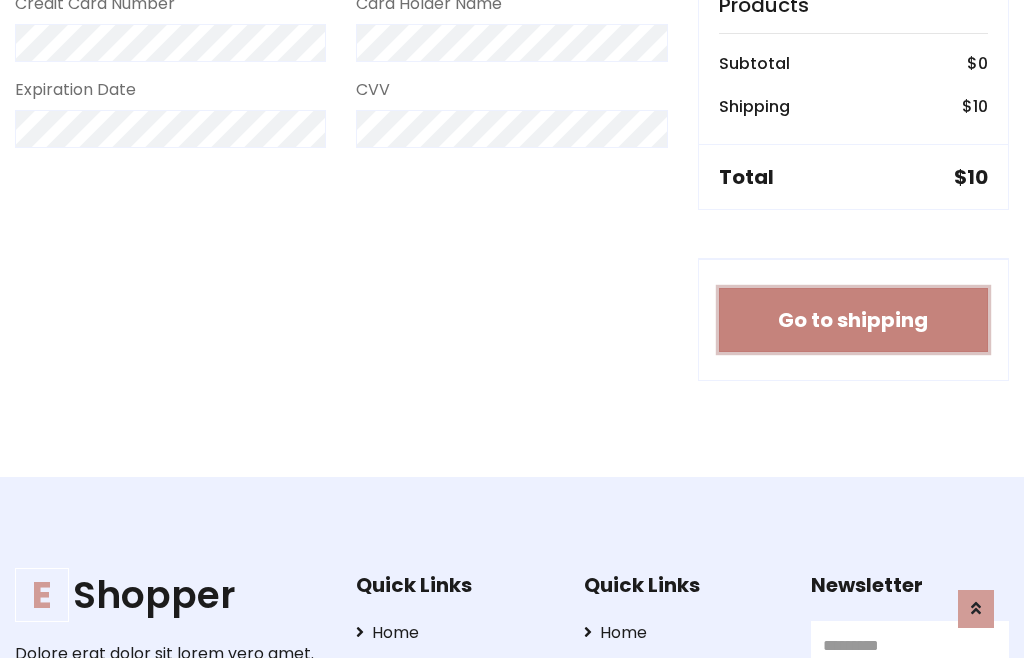 click on "Go to shipping" at bounding box center (853, 320) 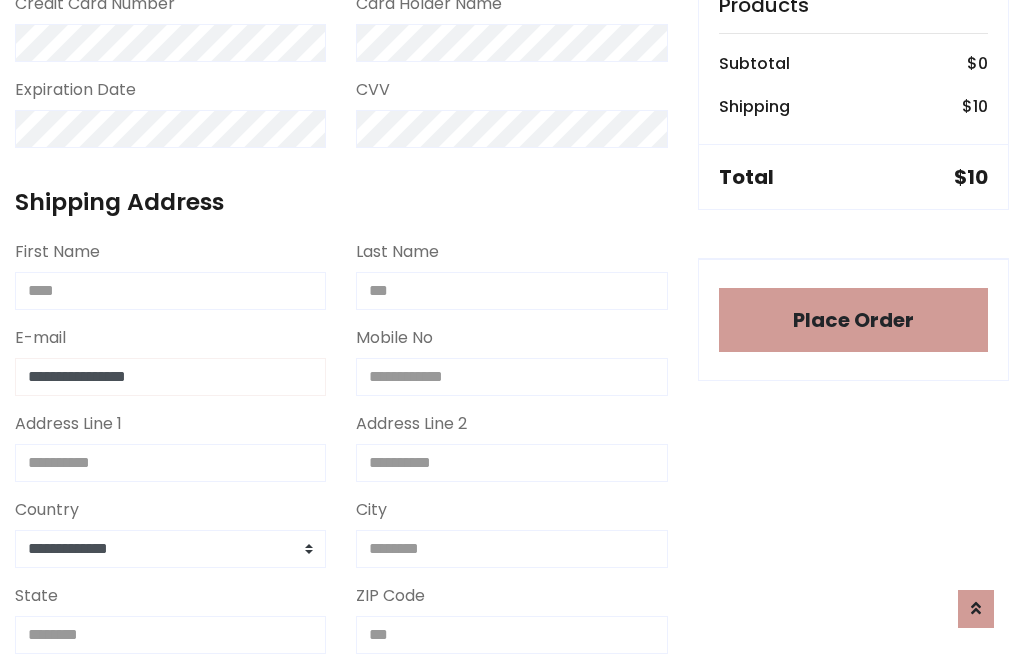type on "**********" 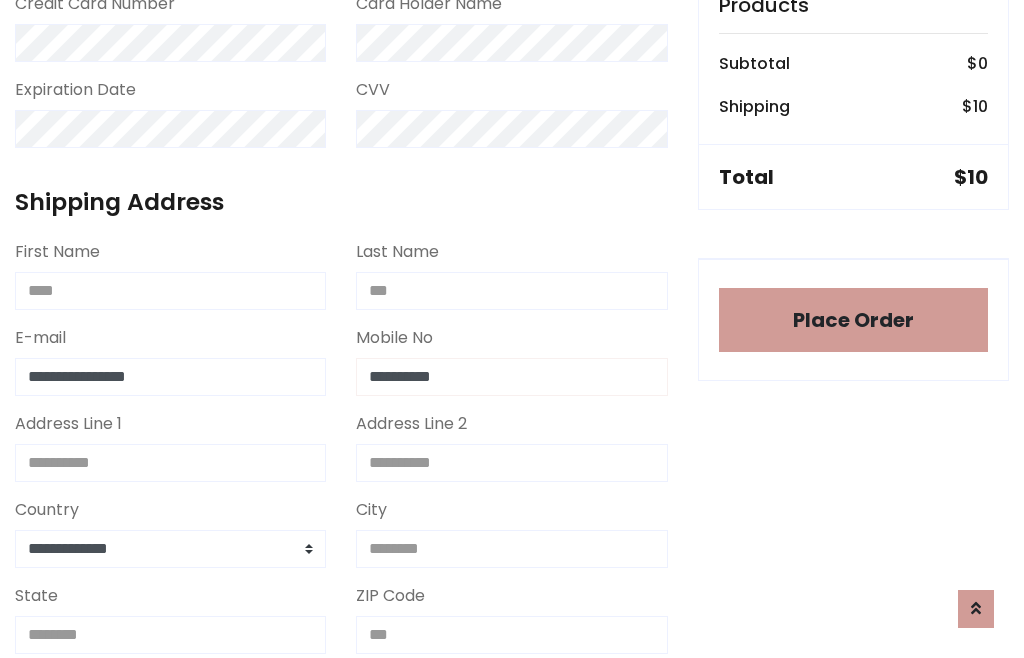 type on "**********" 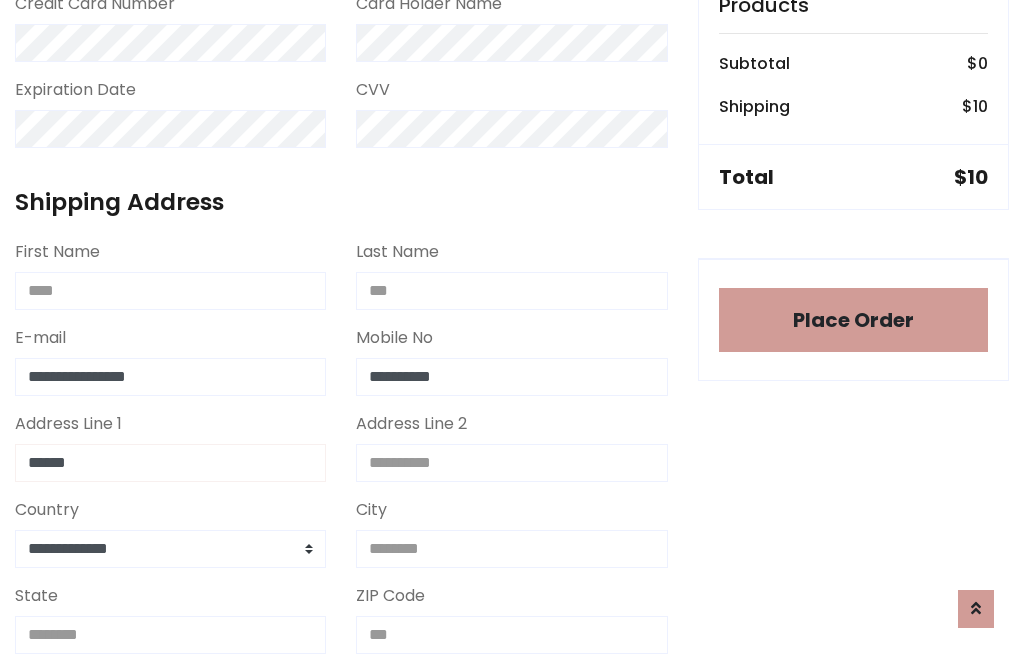 type on "******" 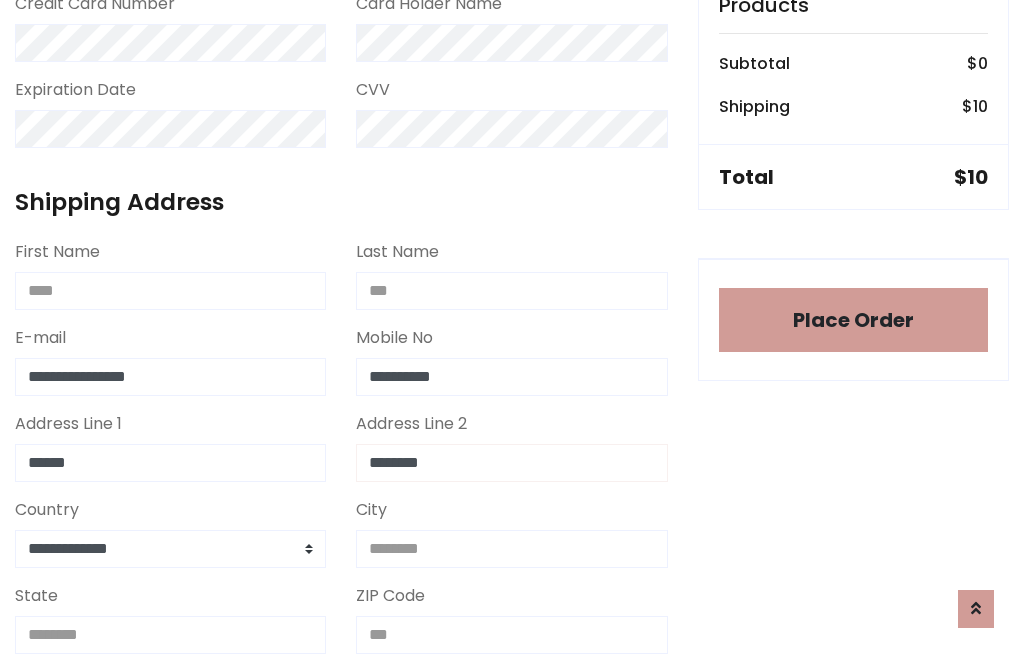 type on "********" 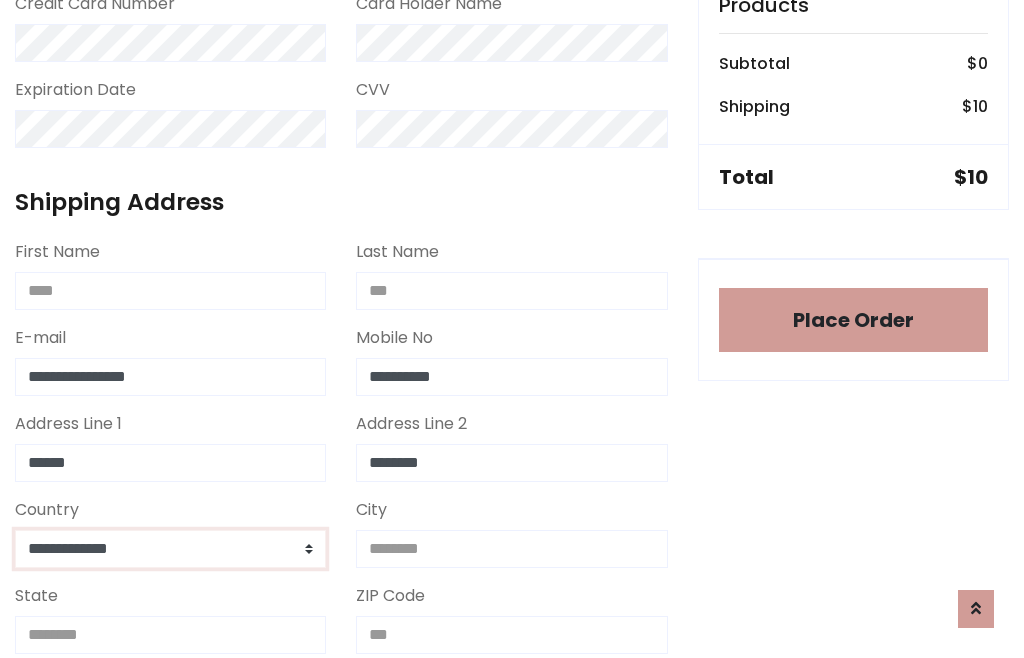 select on "*******" 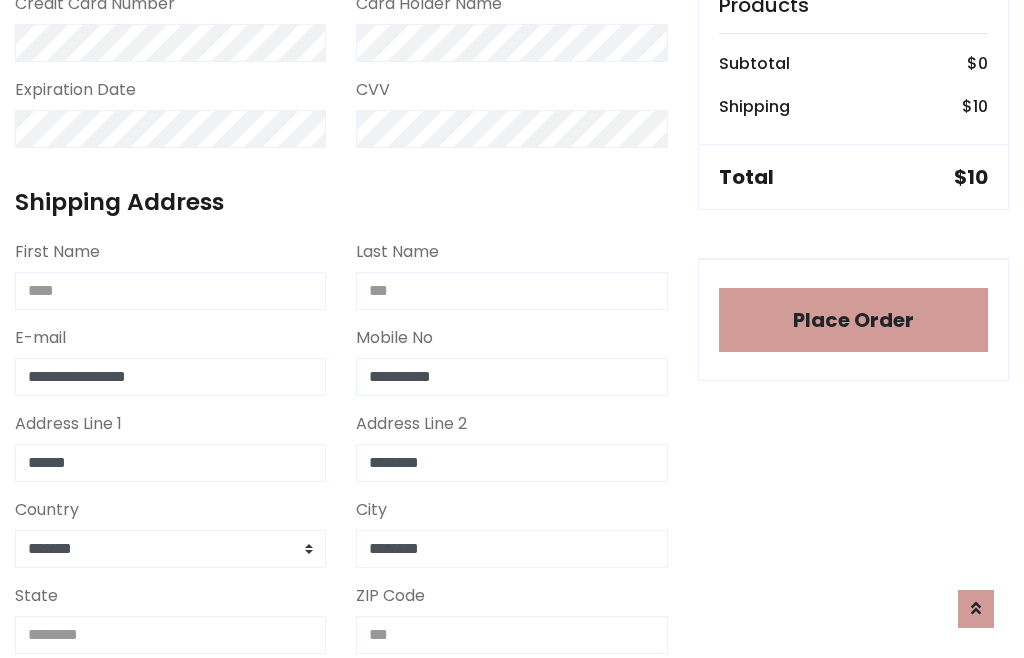 type on "********" 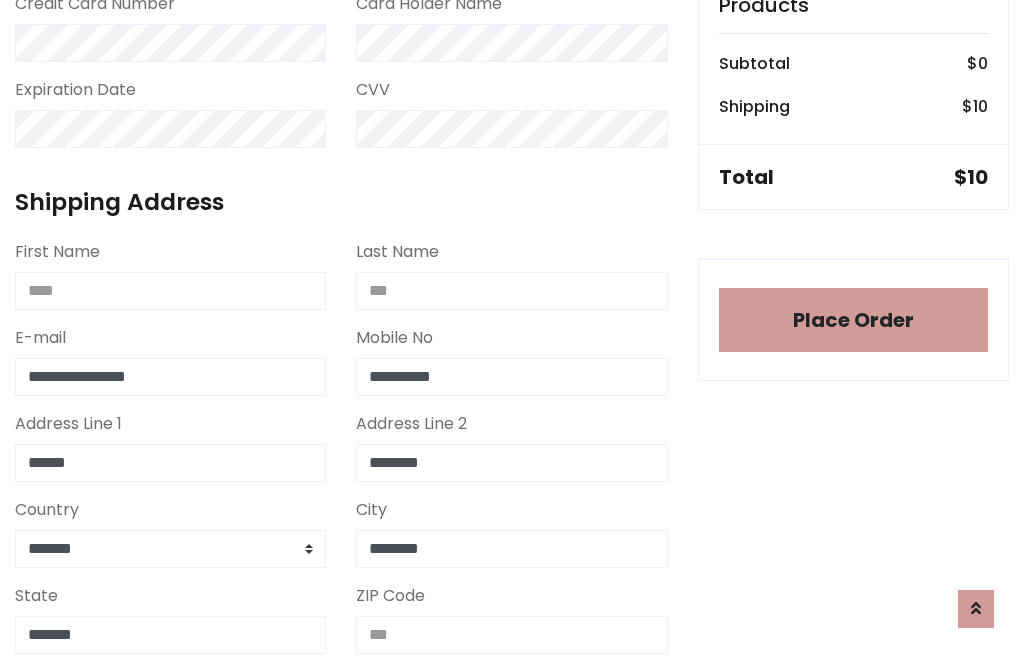 type on "*******" 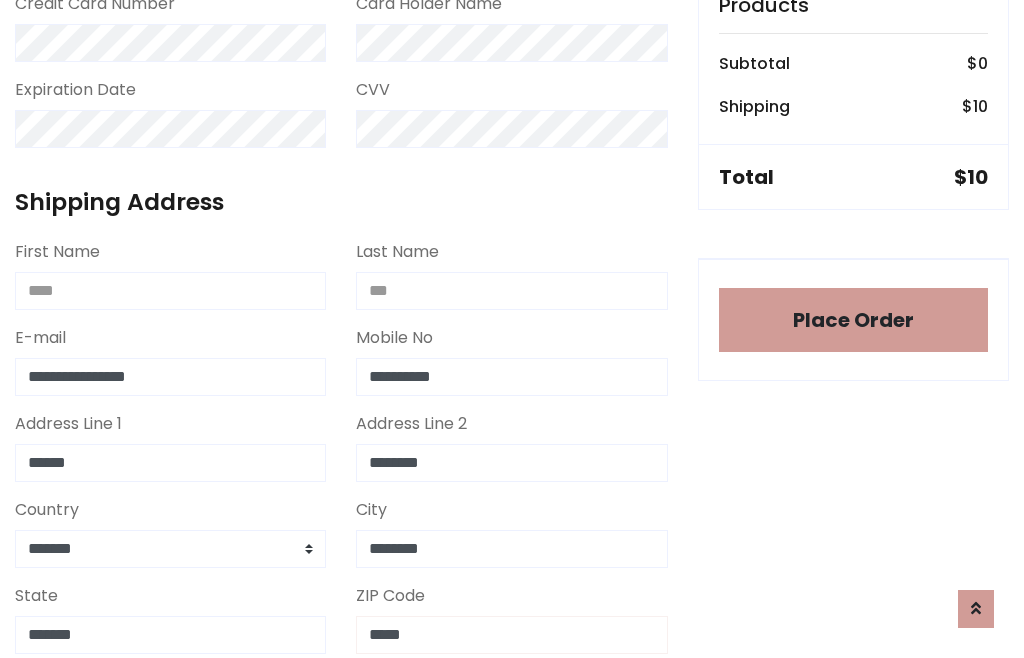 scroll, scrollTop: 403, scrollLeft: 0, axis: vertical 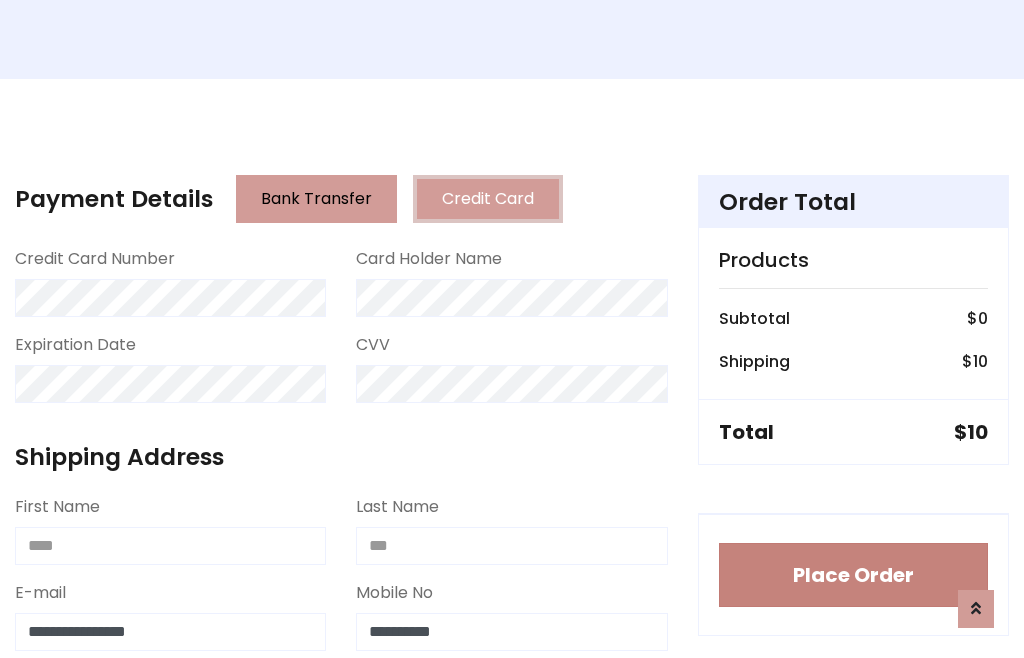 type on "*****" 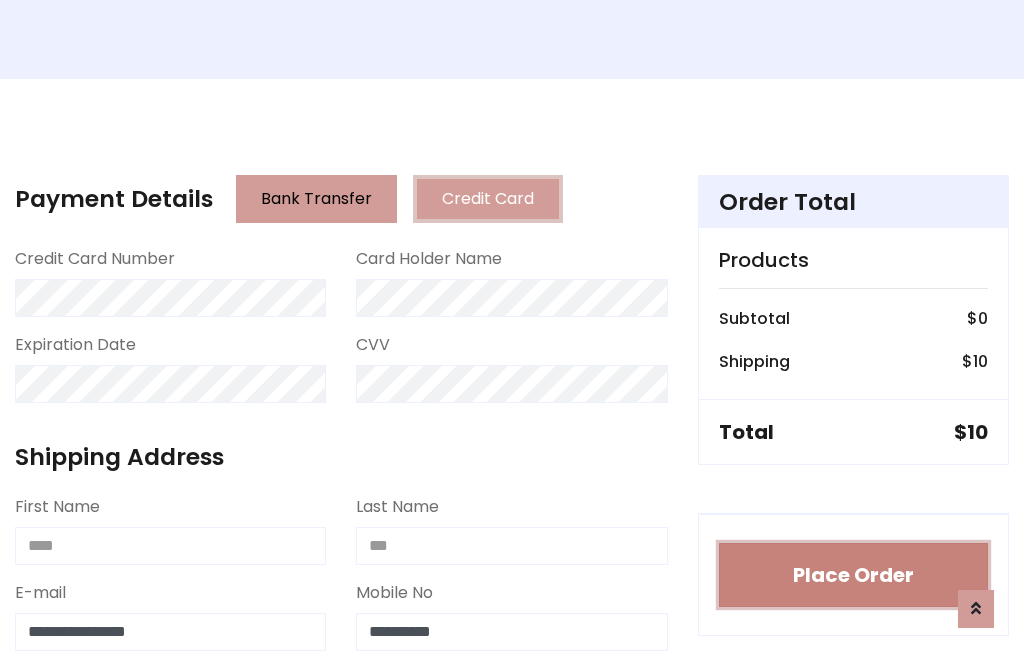 click on "Place Order" at bounding box center [853, 575] 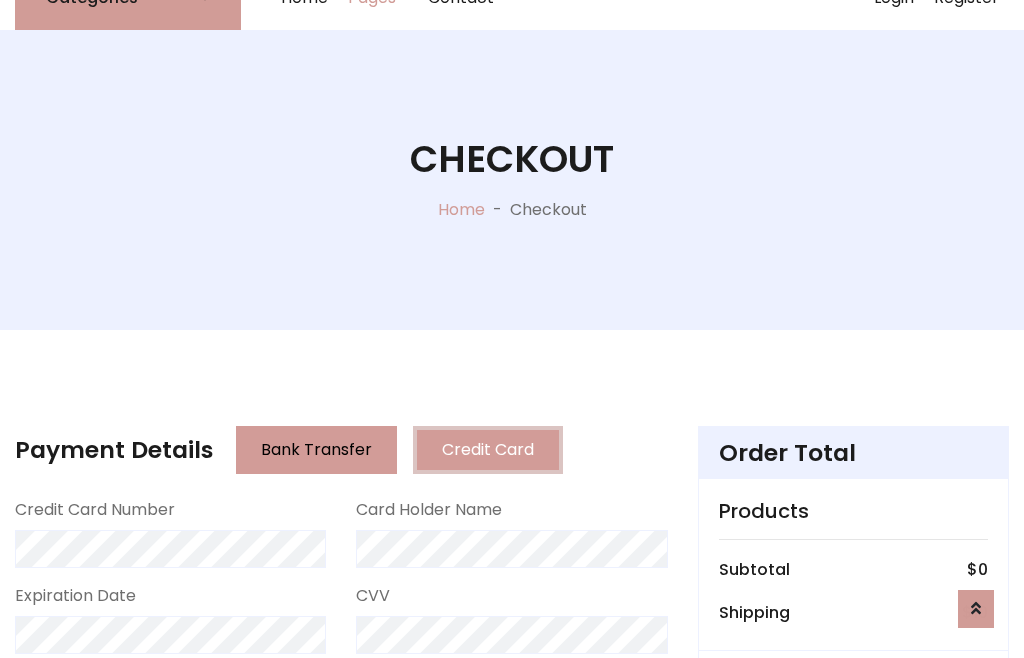 scroll, scrollTop: 0, scrollLeft: 0, axis: both 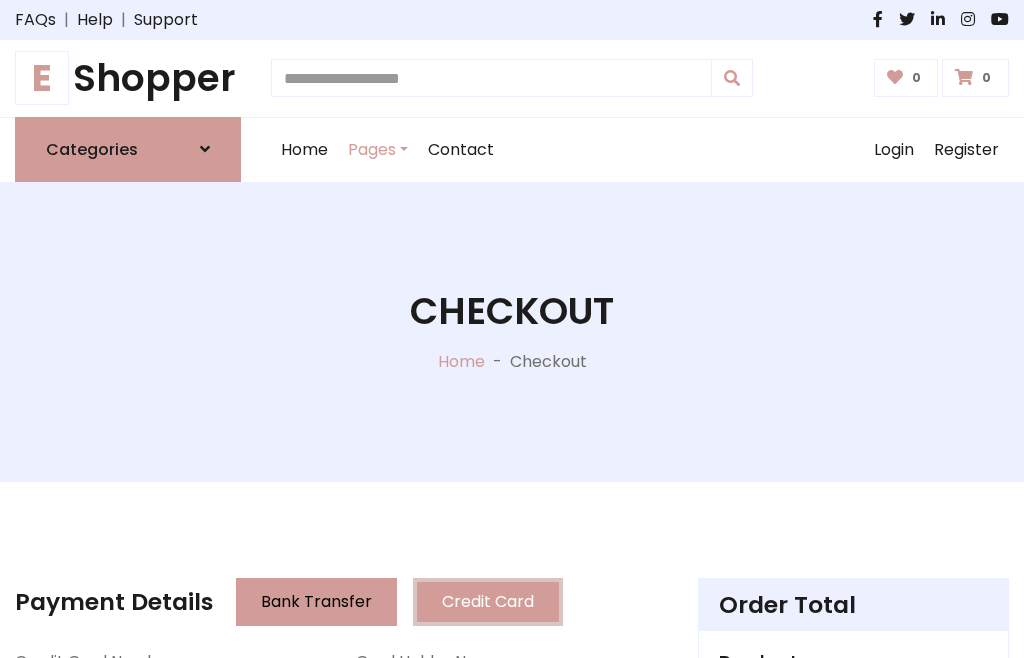 click on "E Shopper" at bounding box center (128, 78) 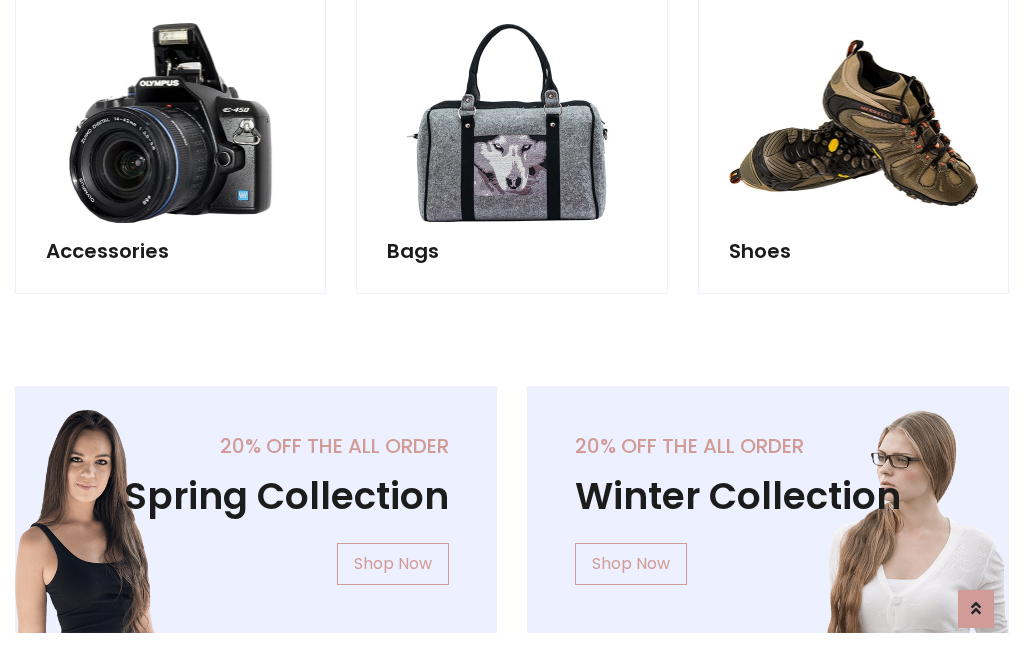 scroll, scrollTop: 770, scrollLeft: 0, axis: vertical 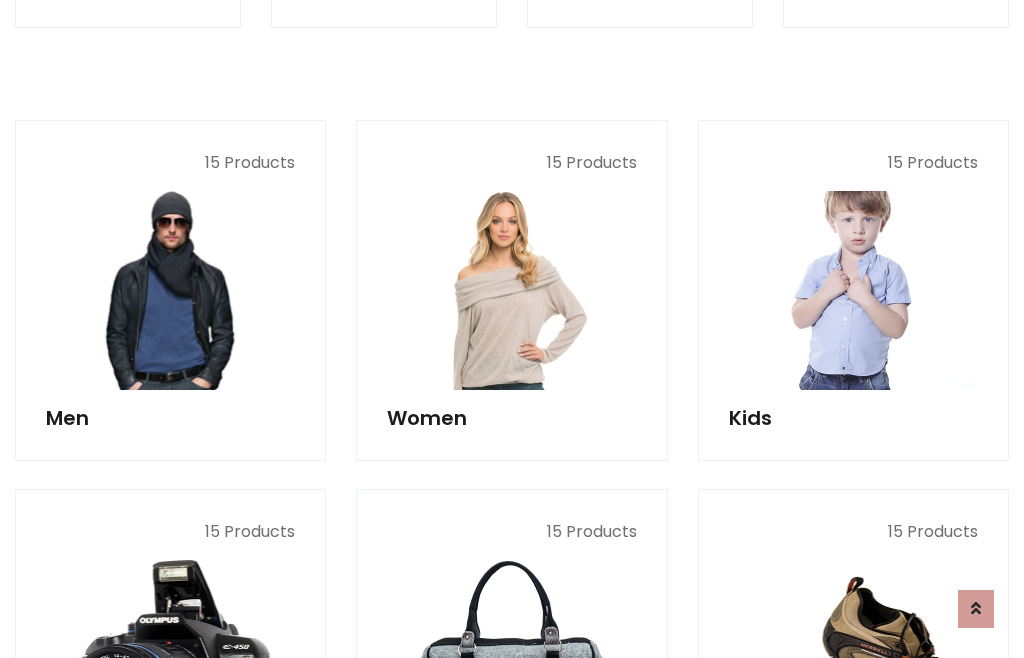 click at bounding box center [853, 290] 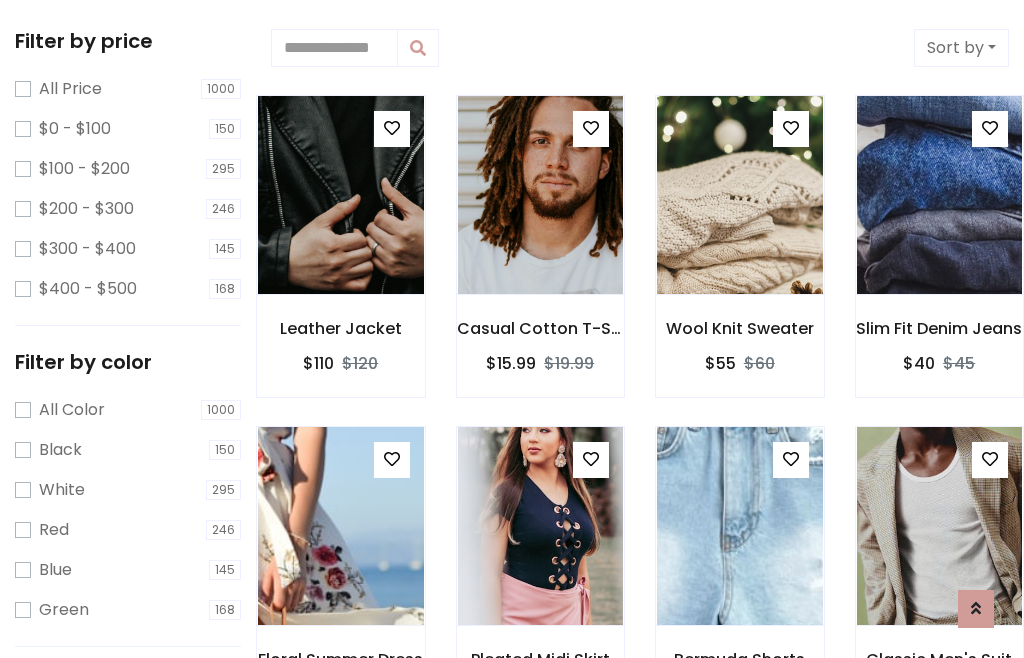scroll, scrollTop: 549, scrollLeft: 0, axis: vertical 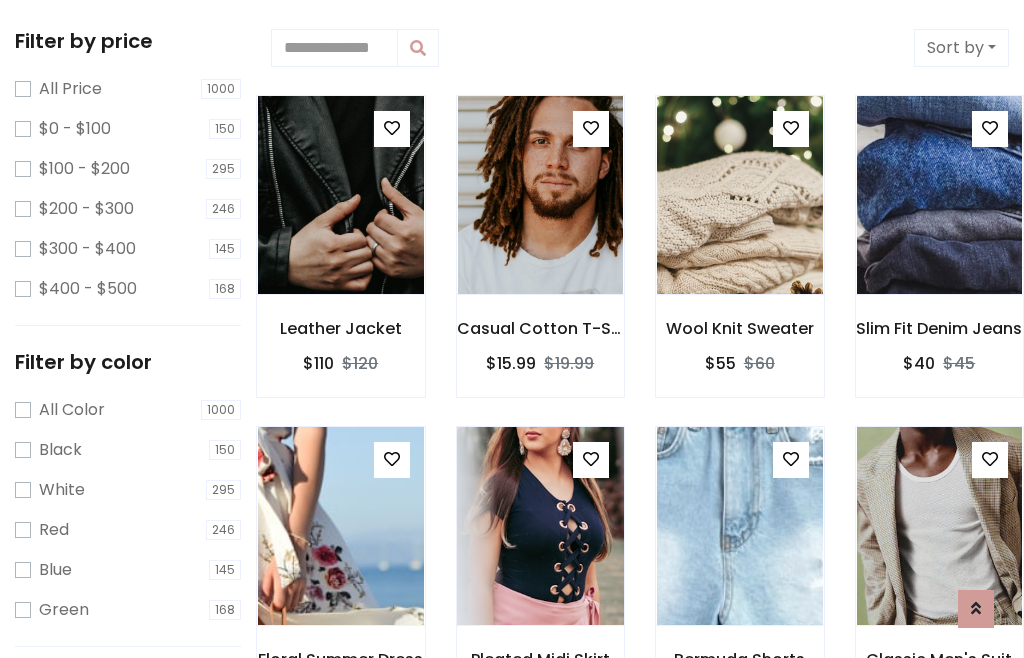 click at bounding box center (591, 459) 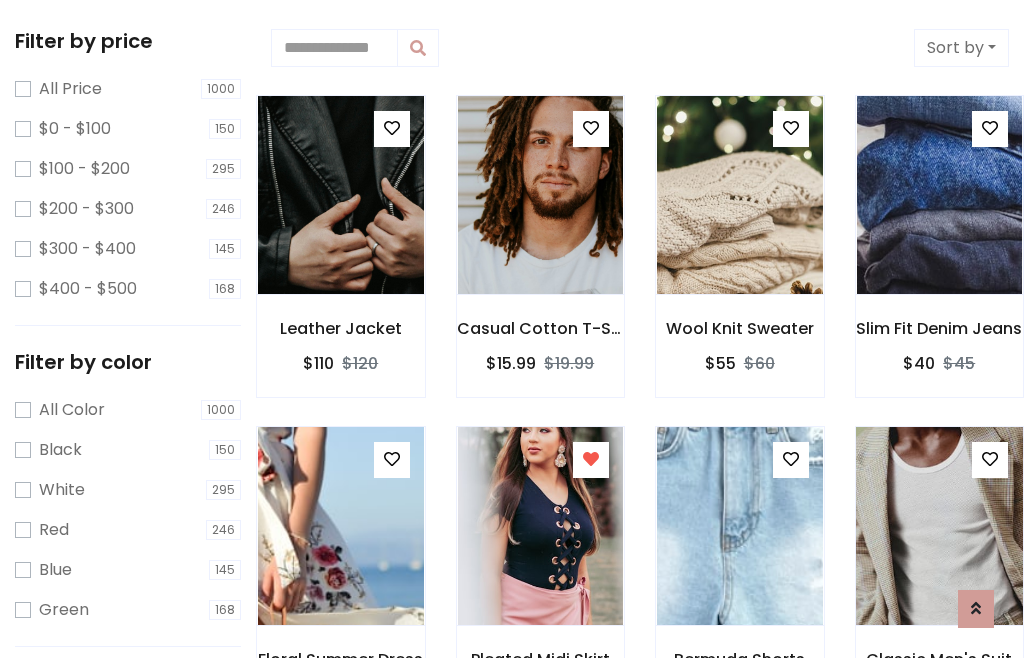 click at bounding box center (939, 526) 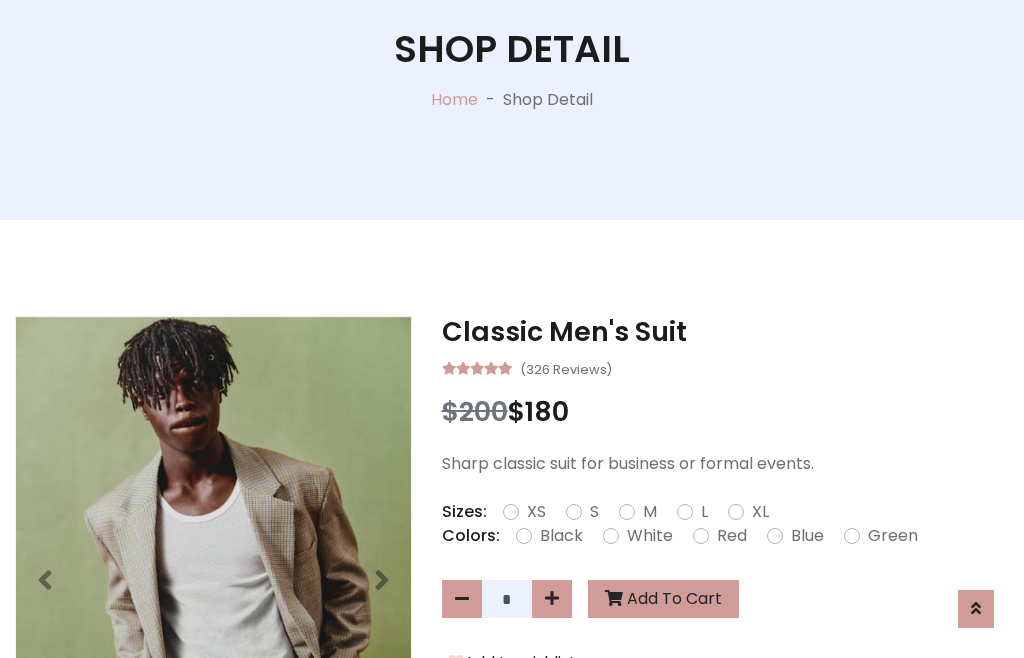 scroll, scrollTop: 262, scrollLeft: 0, axis: vertical 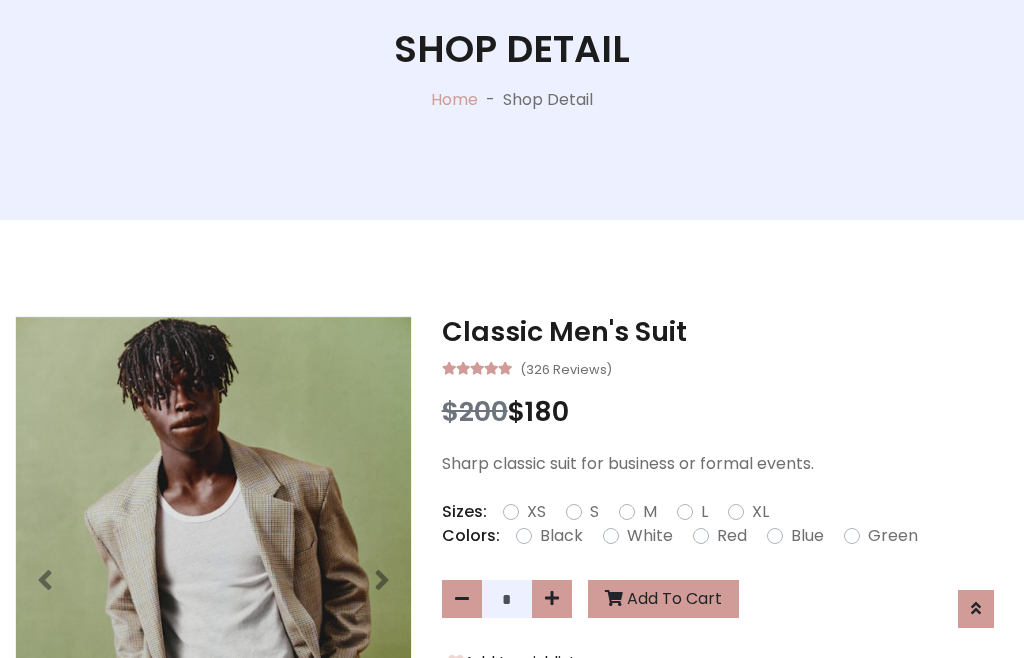 click on "Black" at bounding box center (561, 536) 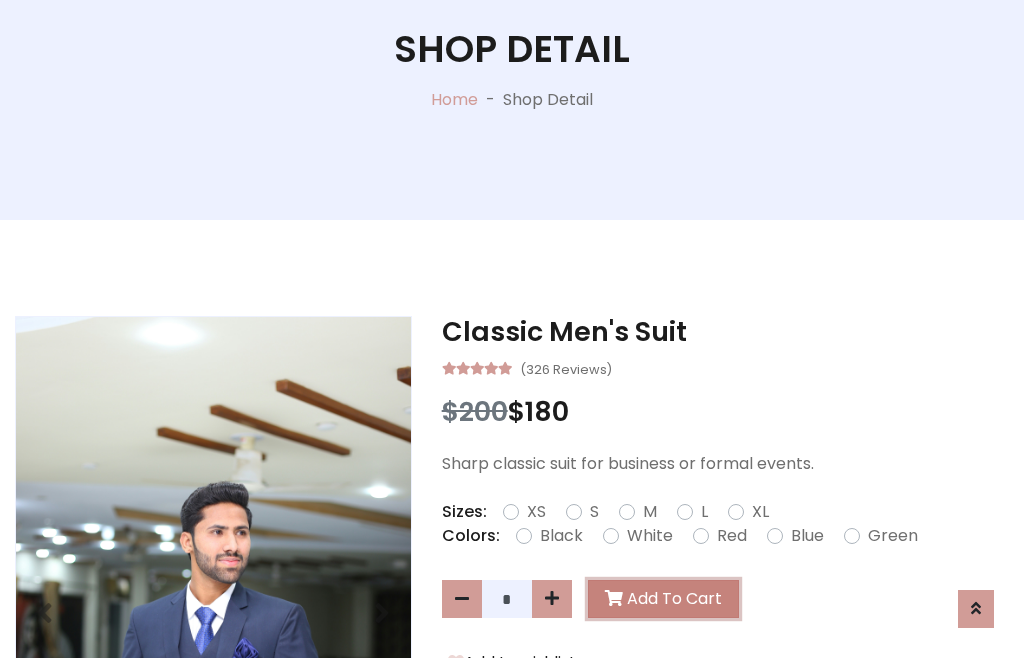 click on "Add To Cart" at bounding box center (663, 599) 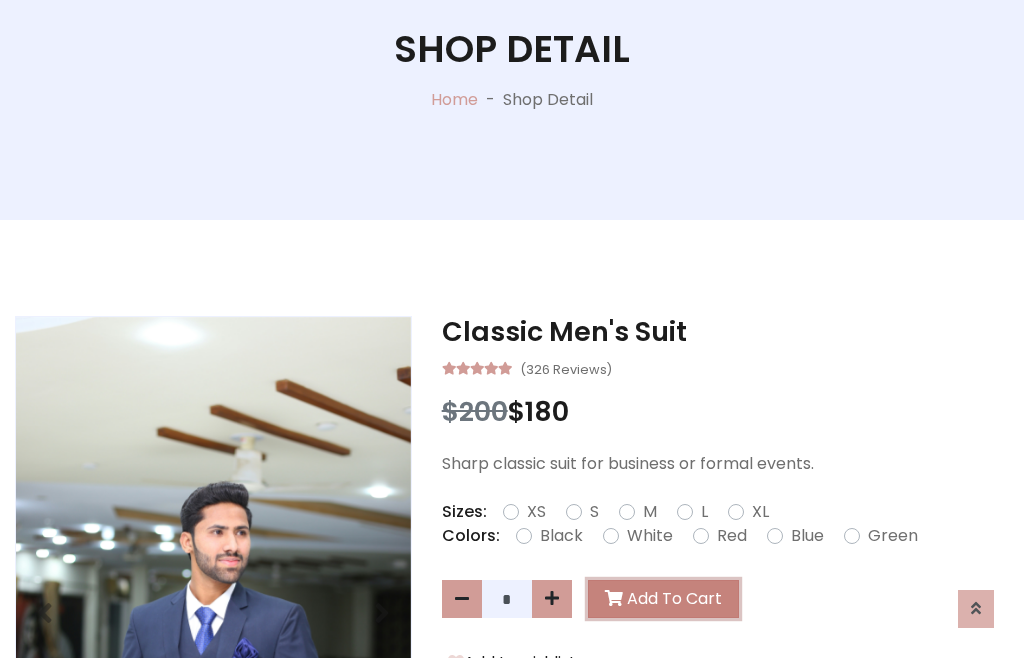 scroll, scrollTop: 0, scrollLeft: 0, axis: both 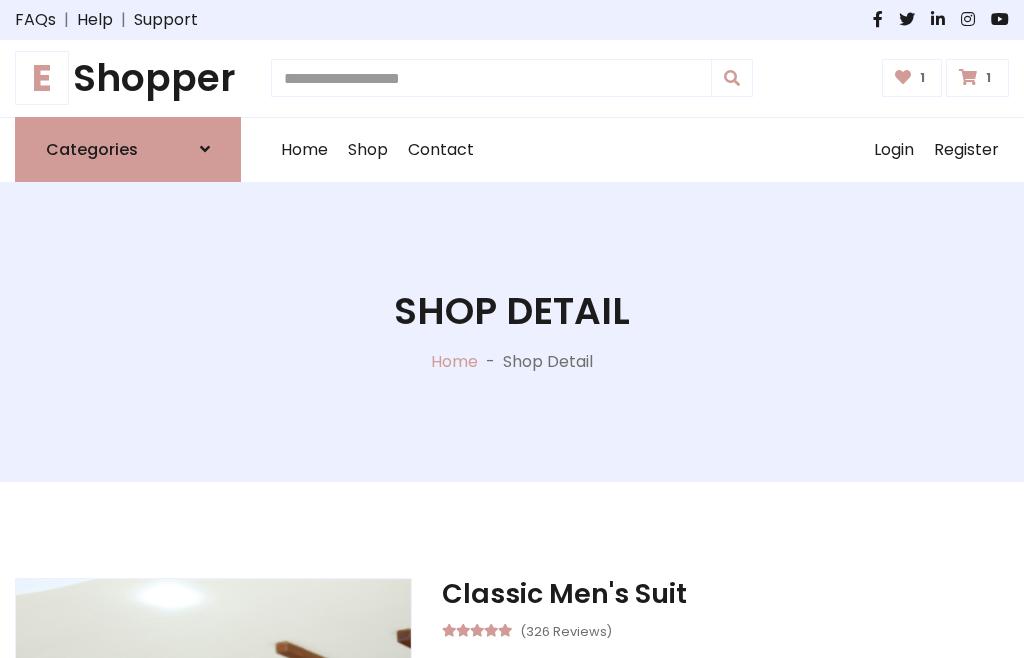 click at bounding box center [968, 77] 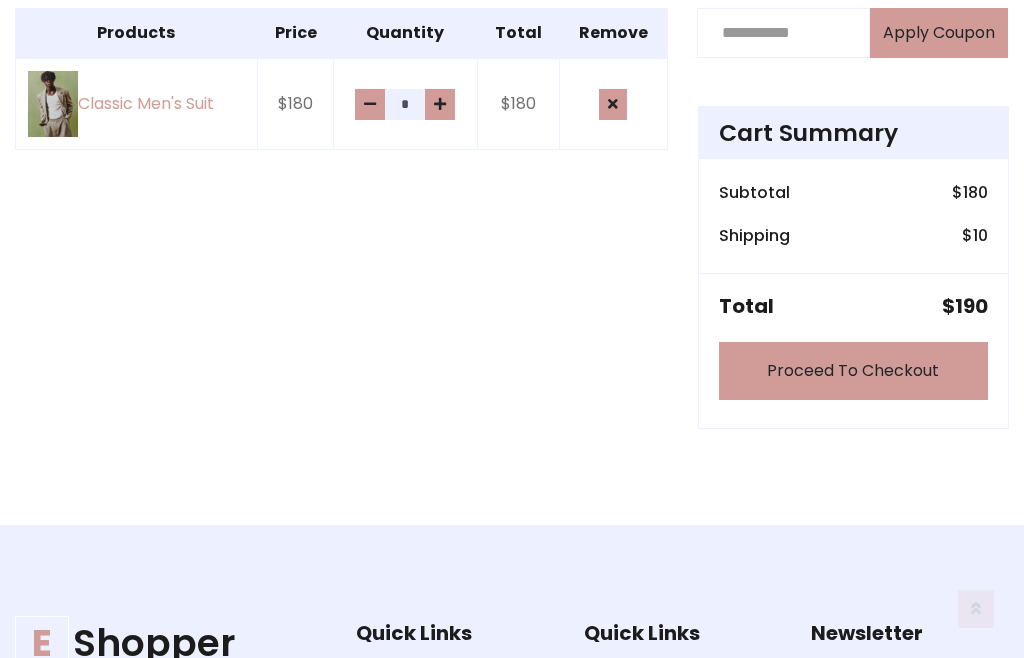 scroll, scrollTop: 570, scrollLeft: 0, axis: vertical 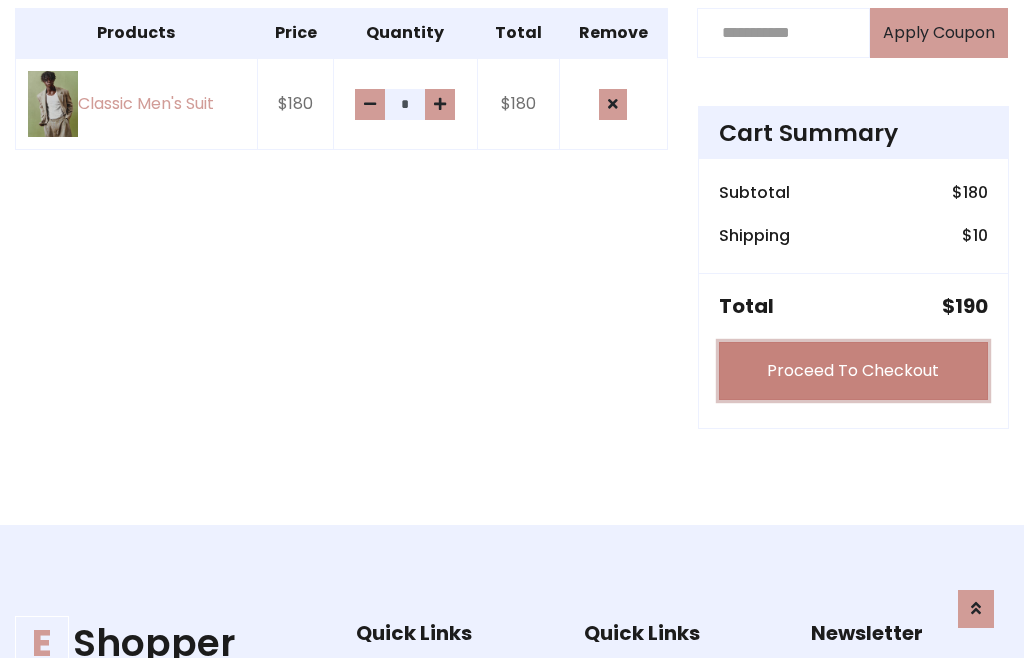 click on "Proceed To Checkout" at bounding box center [853, 371] 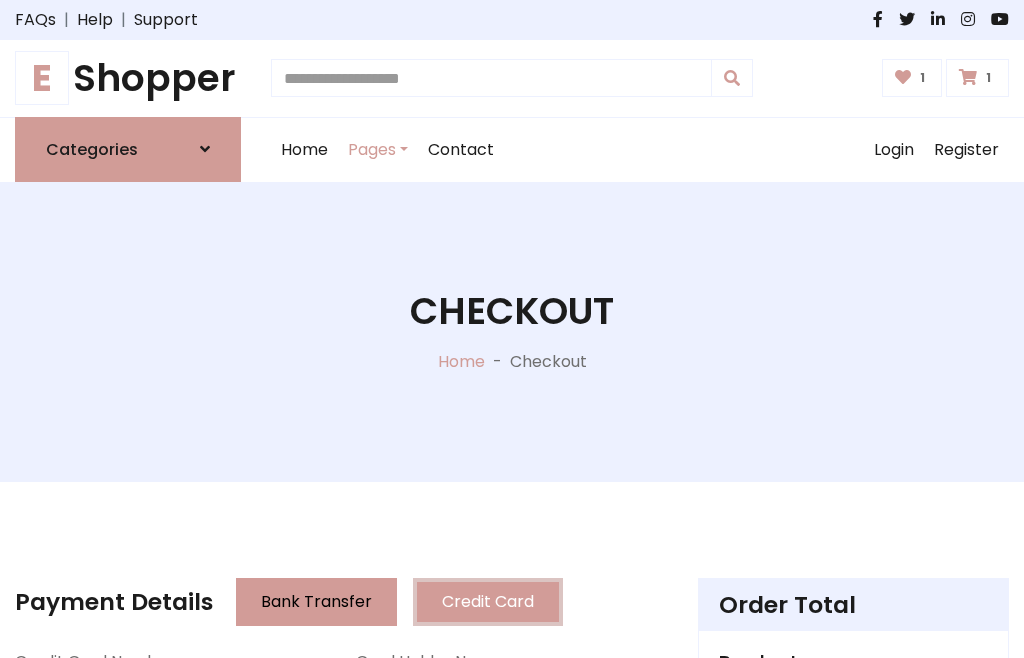 scroll, scrollTop: 201, scrollLeft: 0, axis: vertical 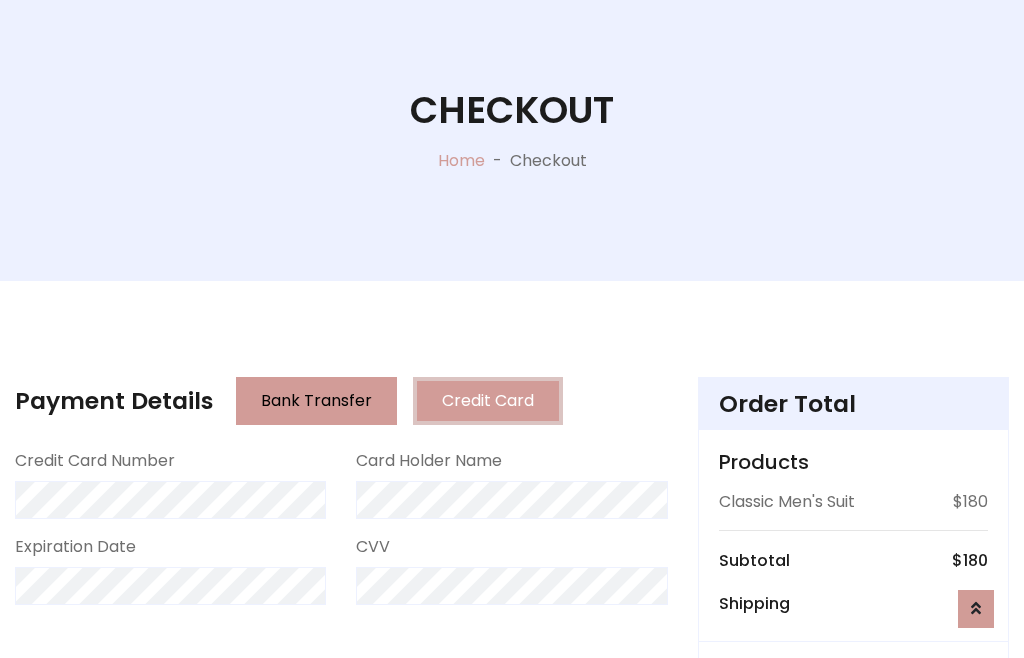 click on "Go to shipping" at bounding box center [853, 817] 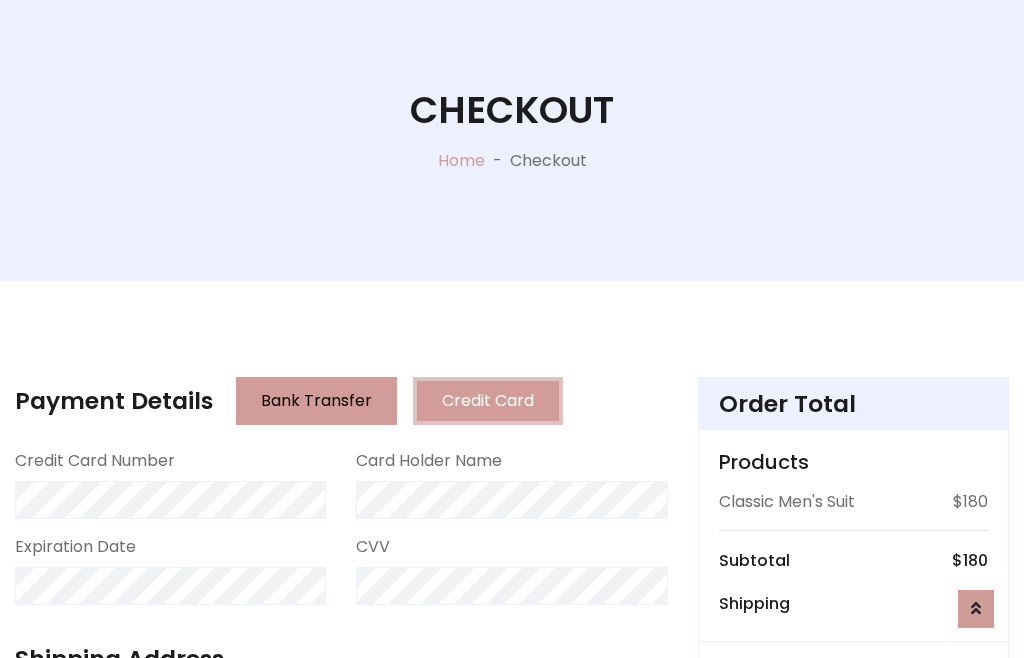 scroll, scrollTop: 392, scrollLeft: 0, axis: vertical 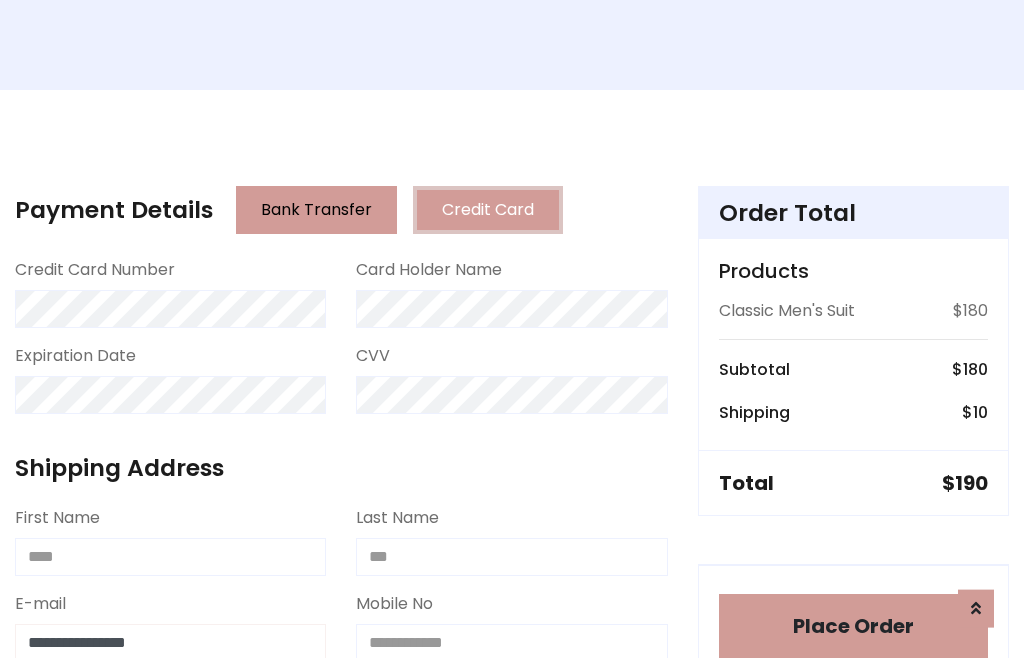 type on "**********" 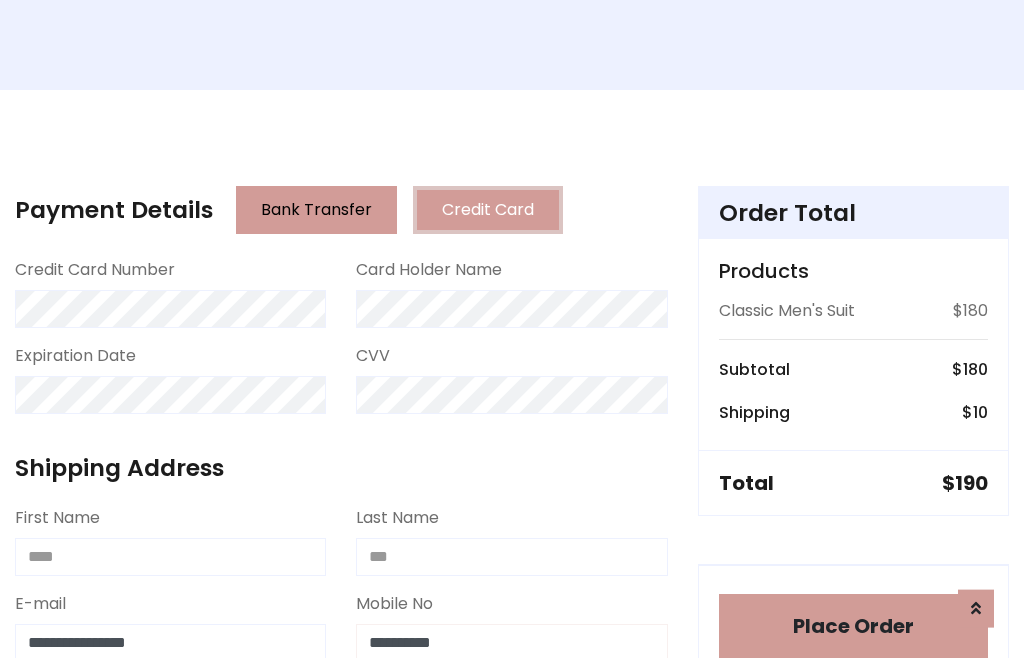 scroll, scrollTop: 573, scrollLeft: 0, axis: vertical 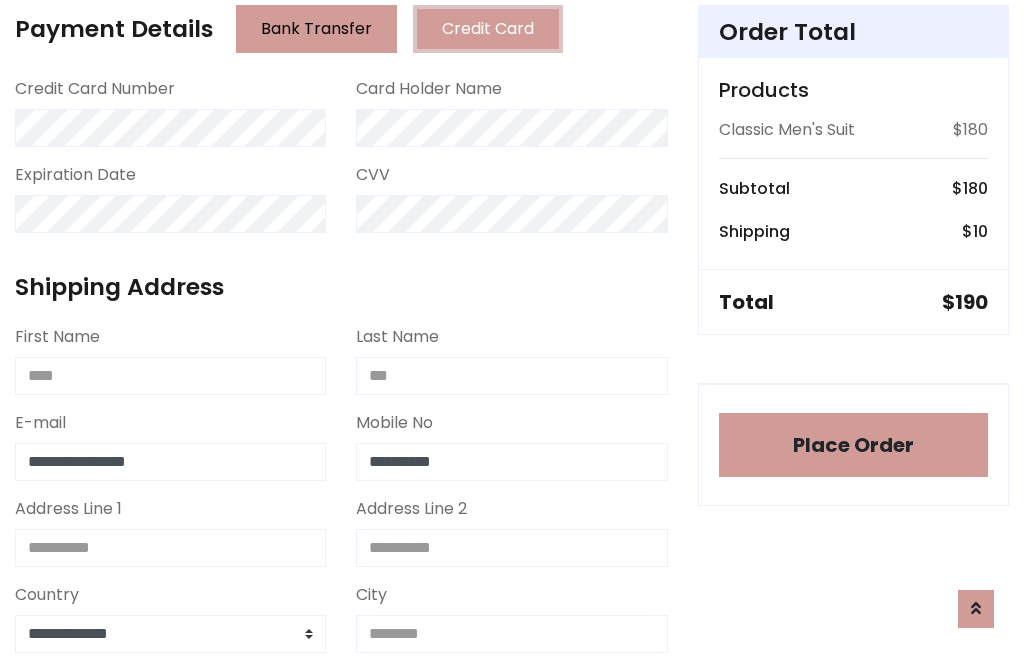 type on "**********" 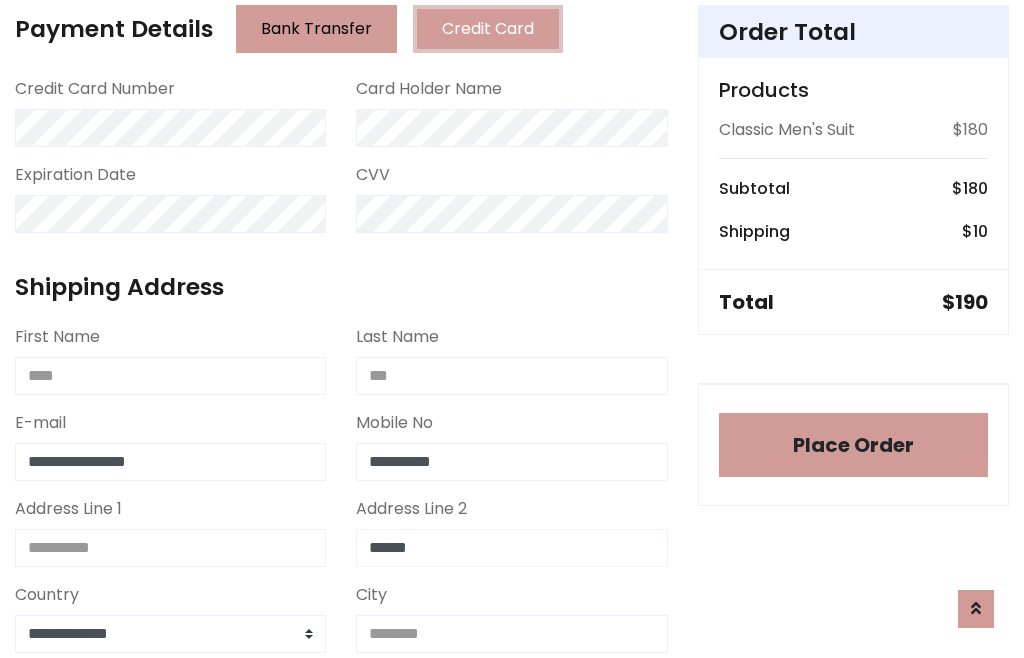 type on "******" 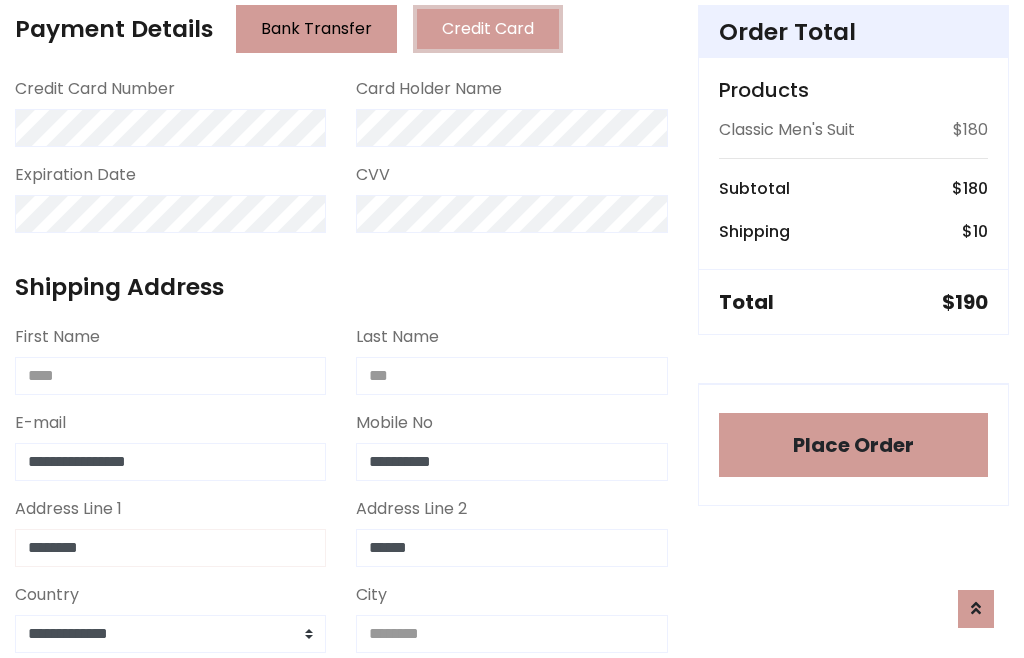 type on "********" 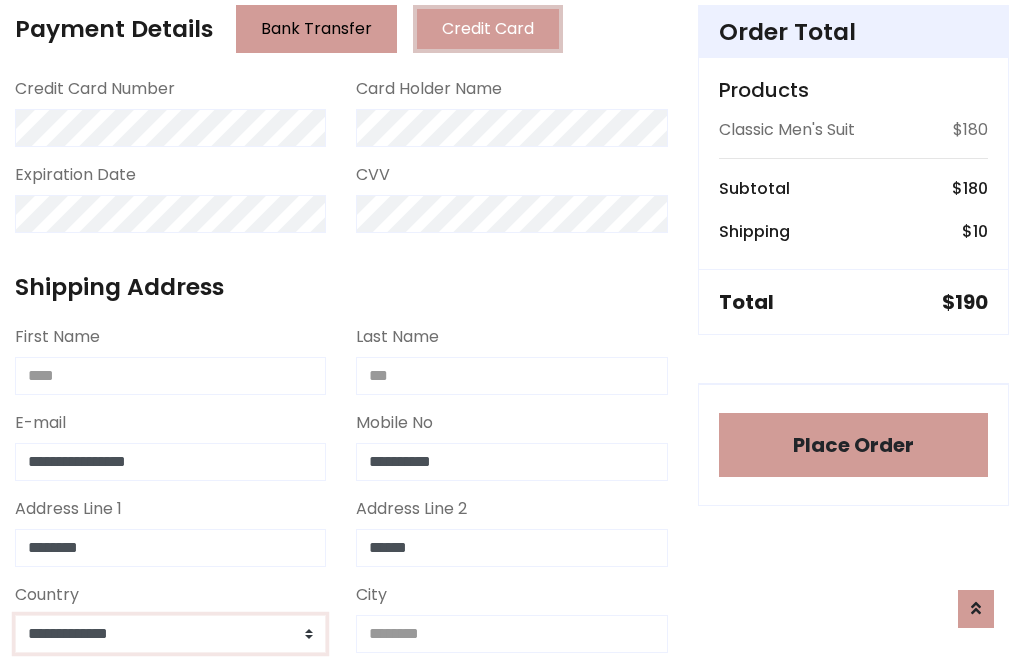 select on "*******" 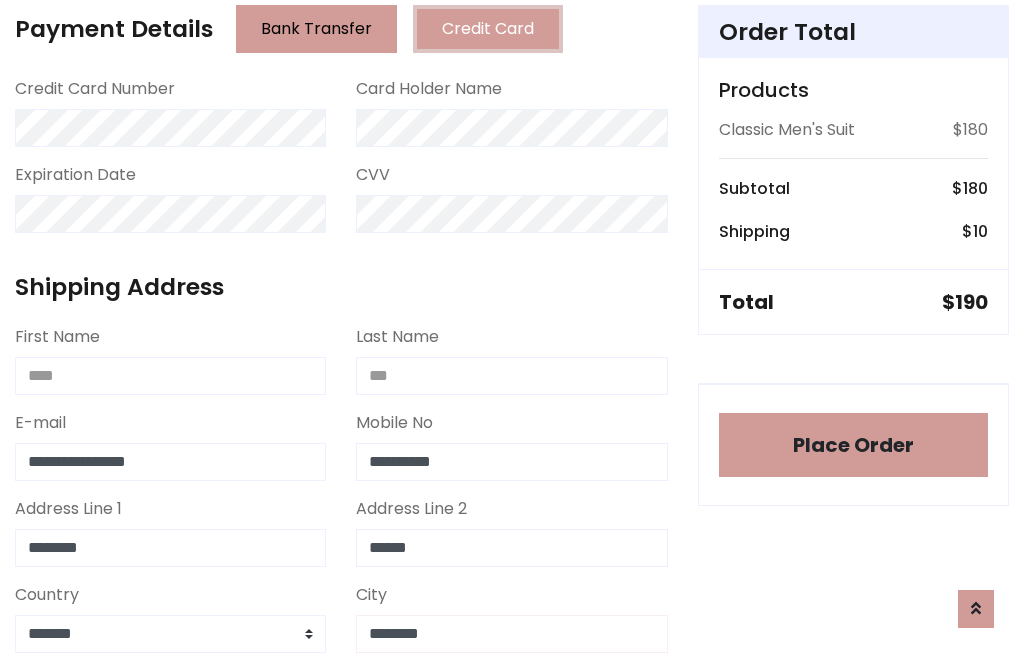 type on "********" 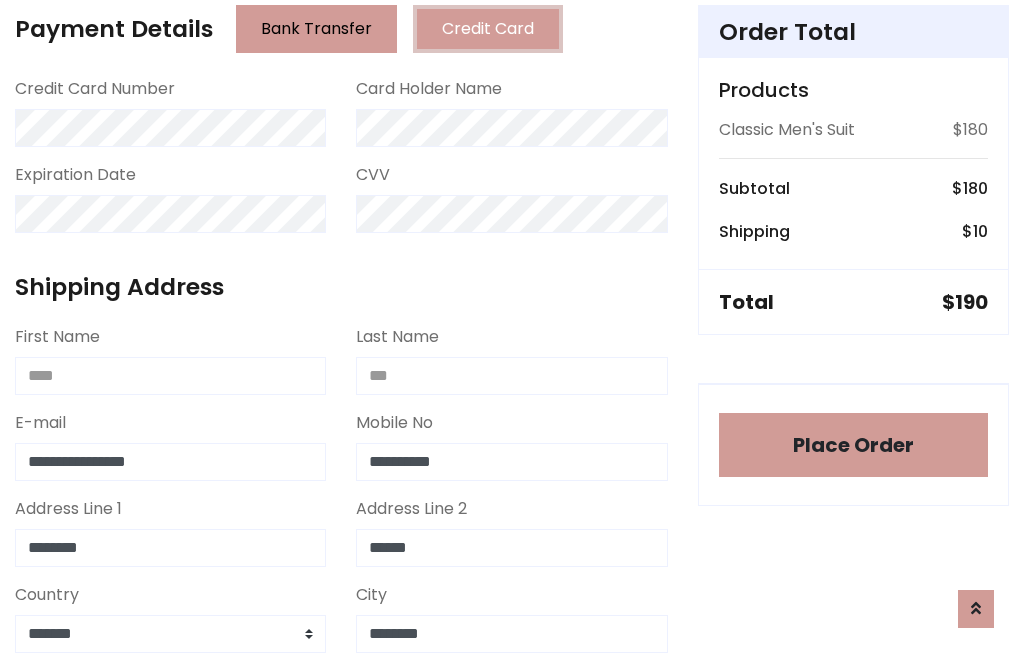 scroll, scrollTop: 654, scrollLeft: 0, axis: vertical 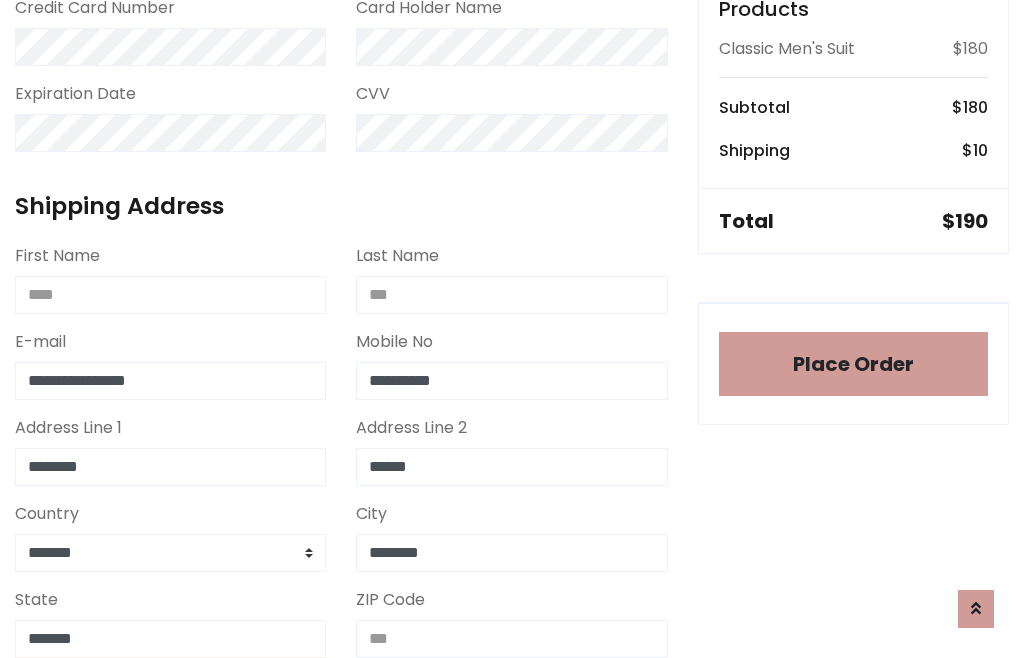 type on "*******" 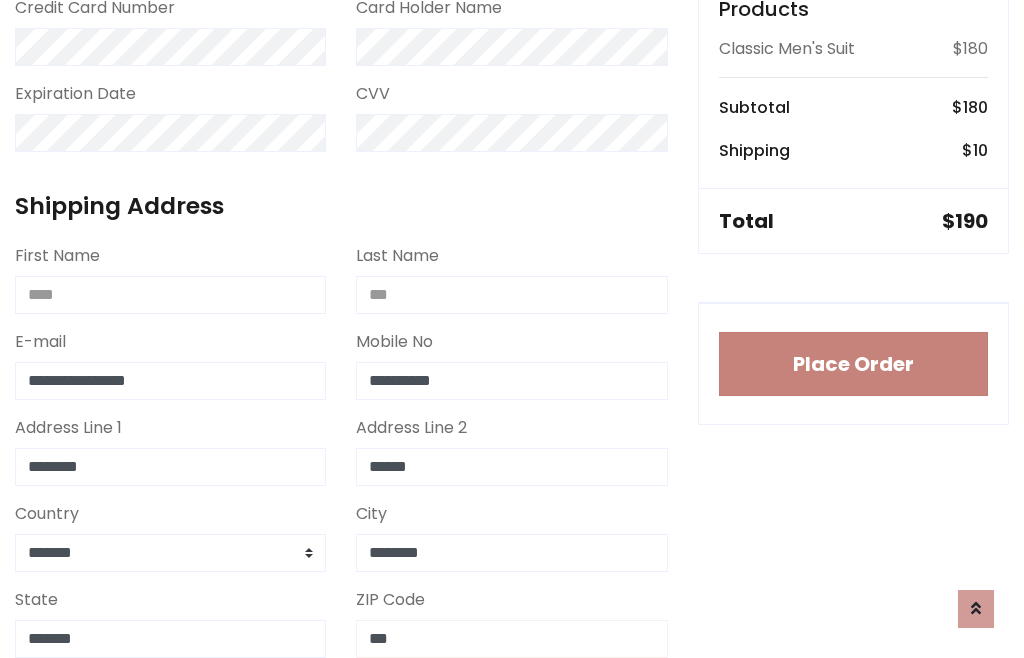 type on "***" 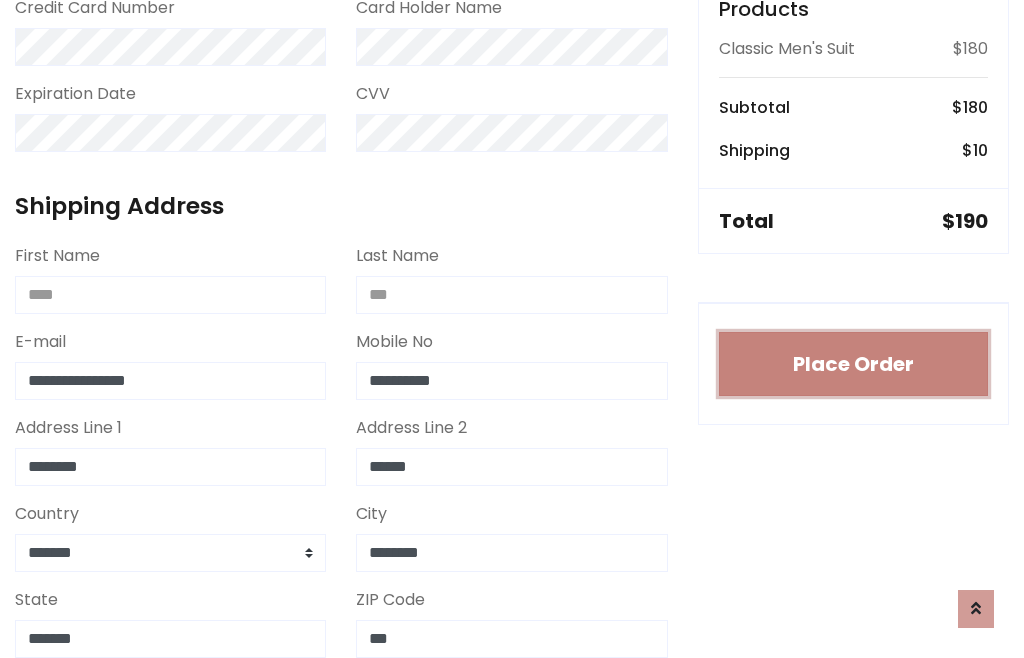click on "Place Order" at bounding box center (853, 364) 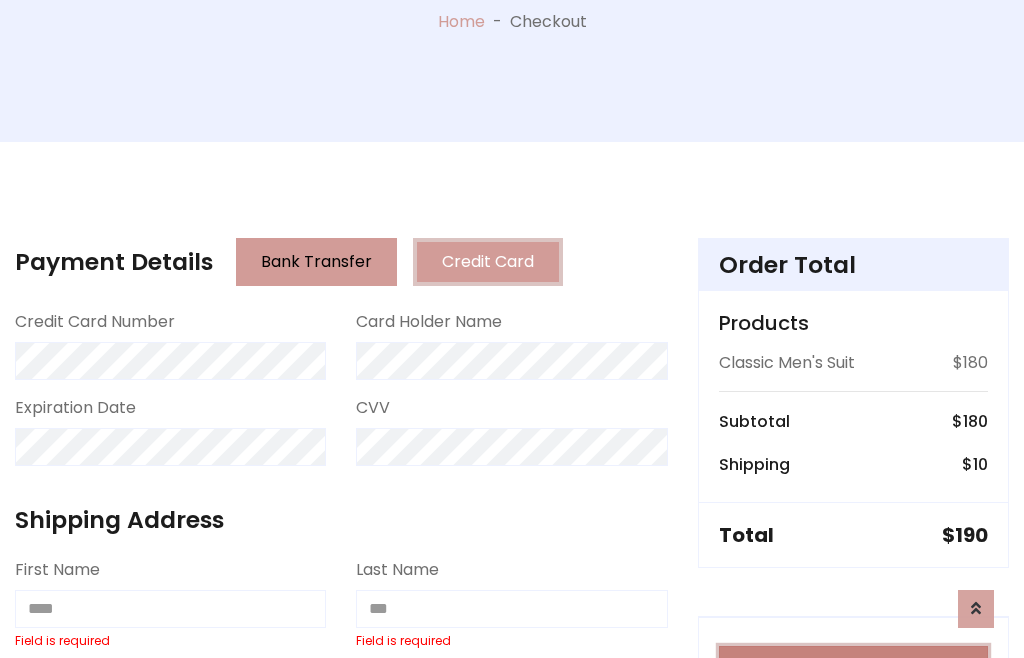 scroll, scrollTop: 0, scrollLeft: 0, axis: both 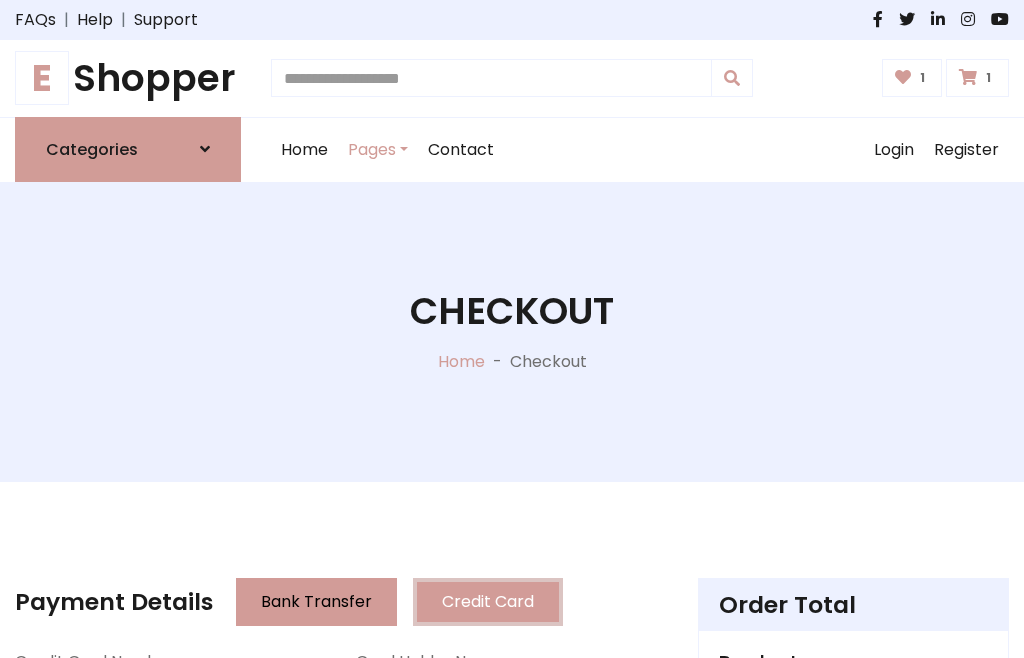 click on "E" at bounding box center (42, 78) 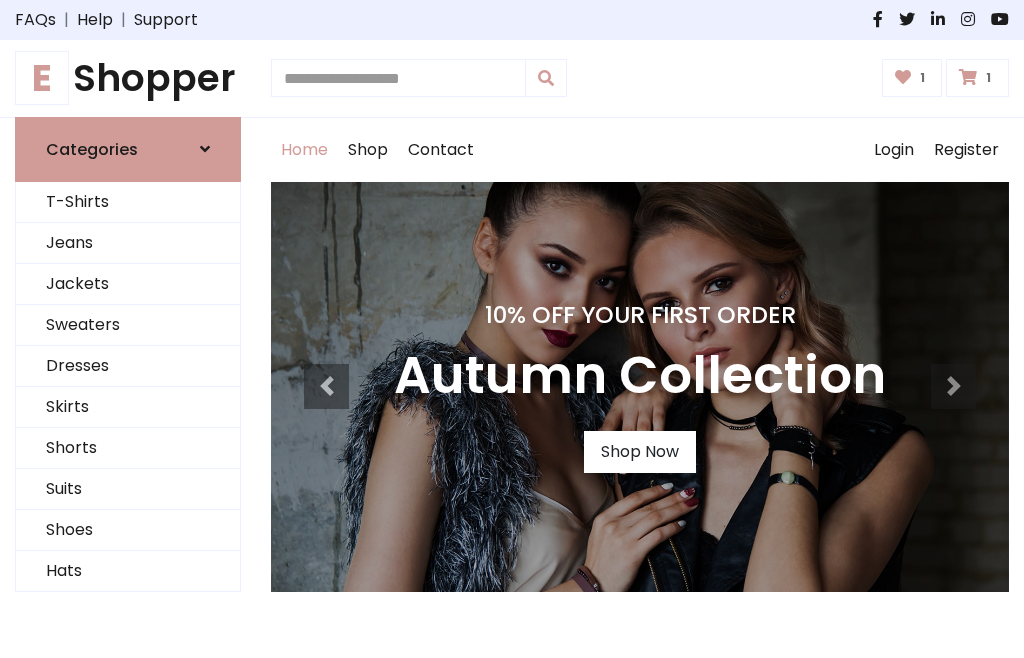 scroll, scrollTop: 0, scrollLeft: 0, axis: both 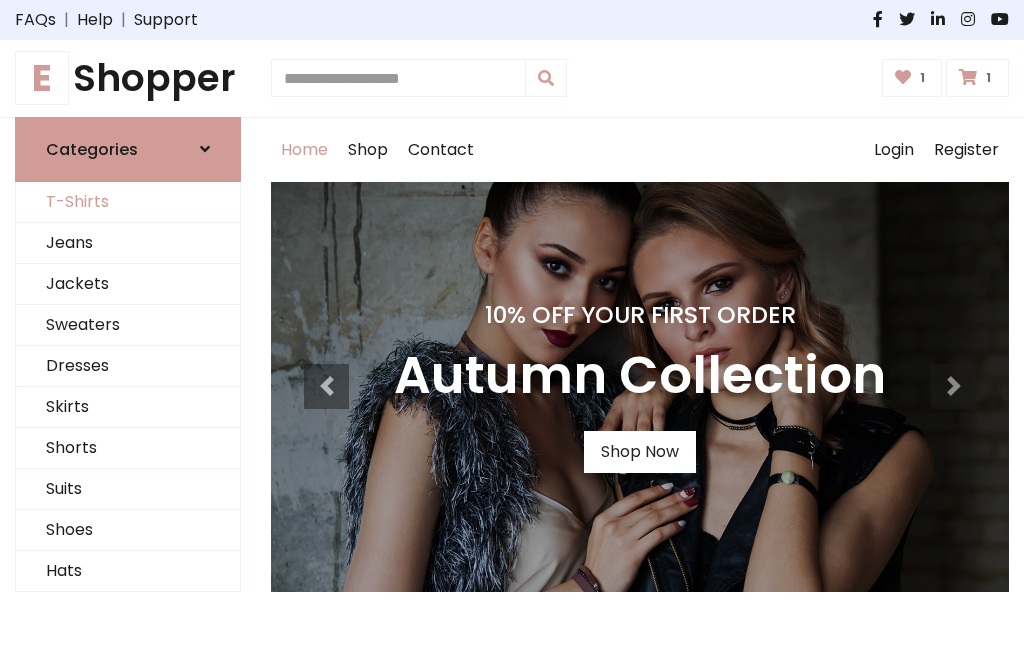 click on "T-Shirts" at bounding box center (128, 202) 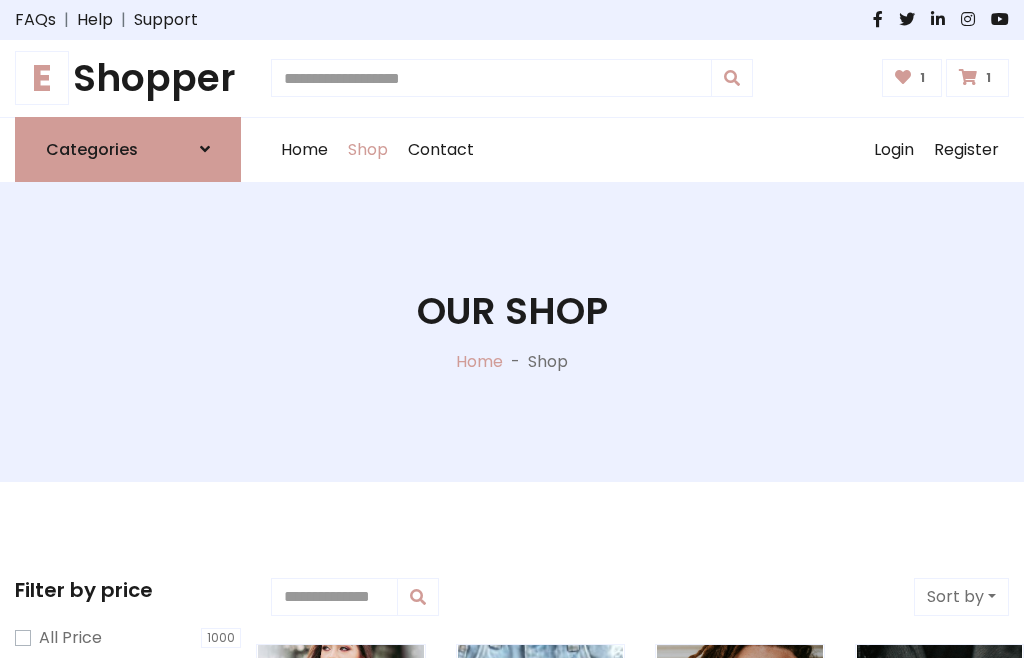 scroll, scrollTop: 0, scrollLeft: 0, axis: both 